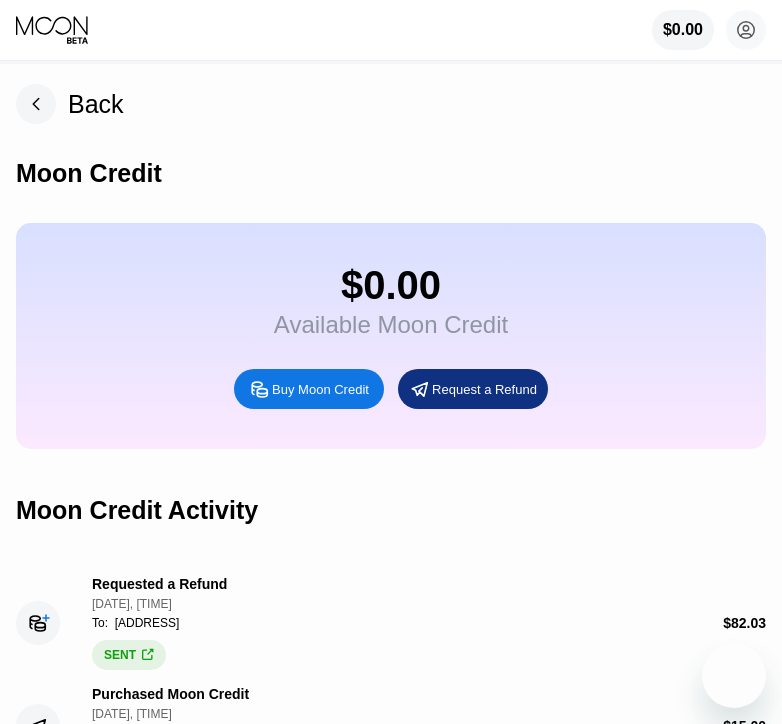 scroll, scrollTop: 119, scrollLeft: 0, axis: vertical 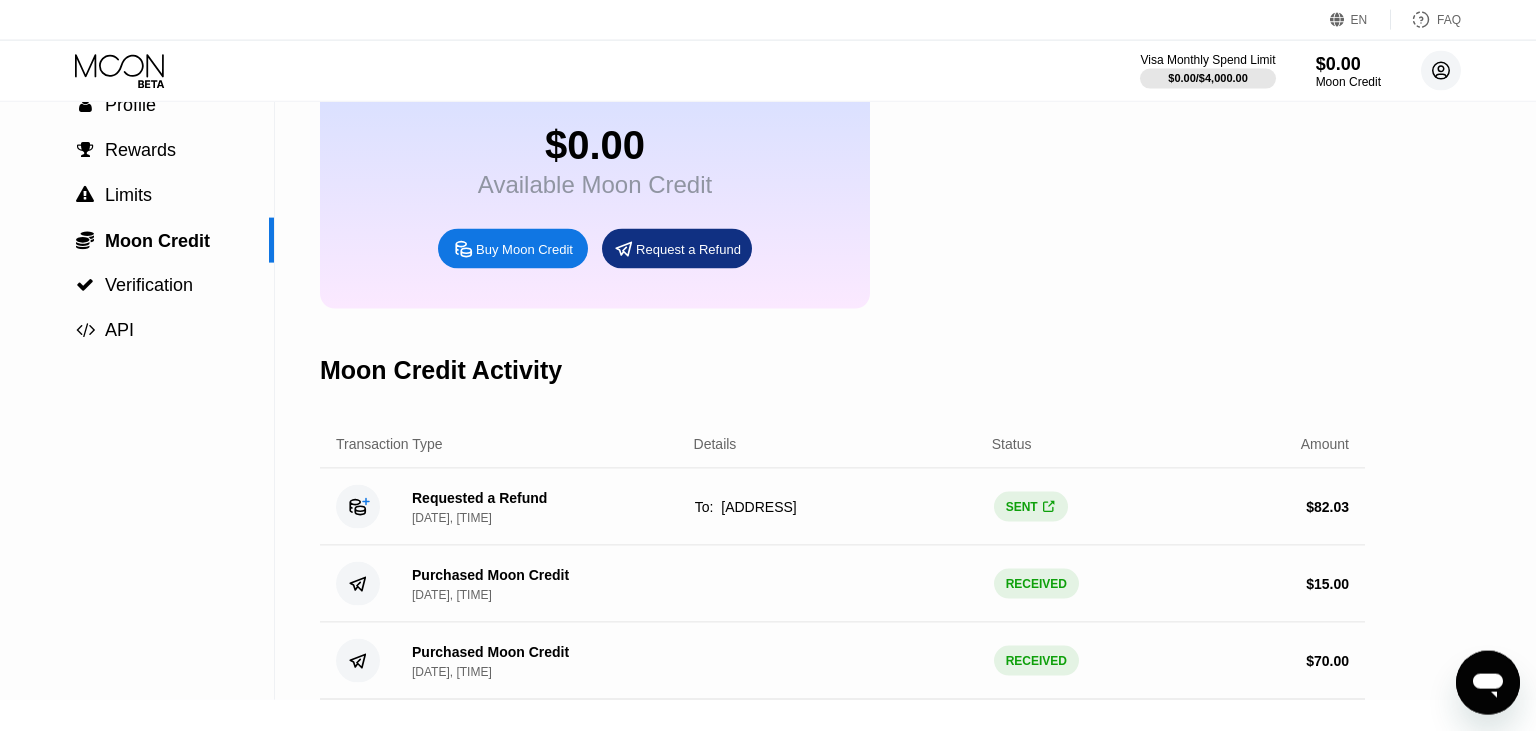click 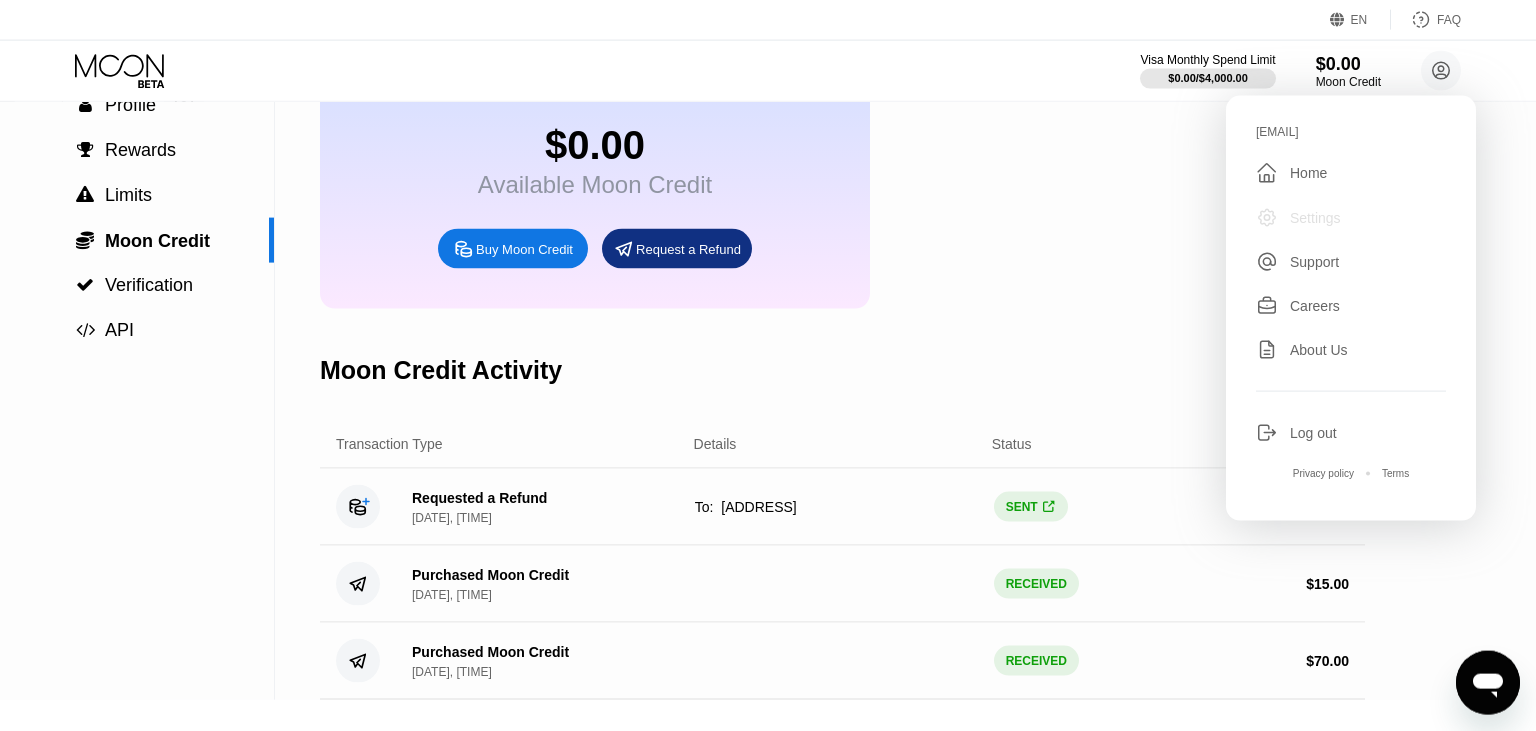 click on "Settings" at bounding box center [1315, 218] 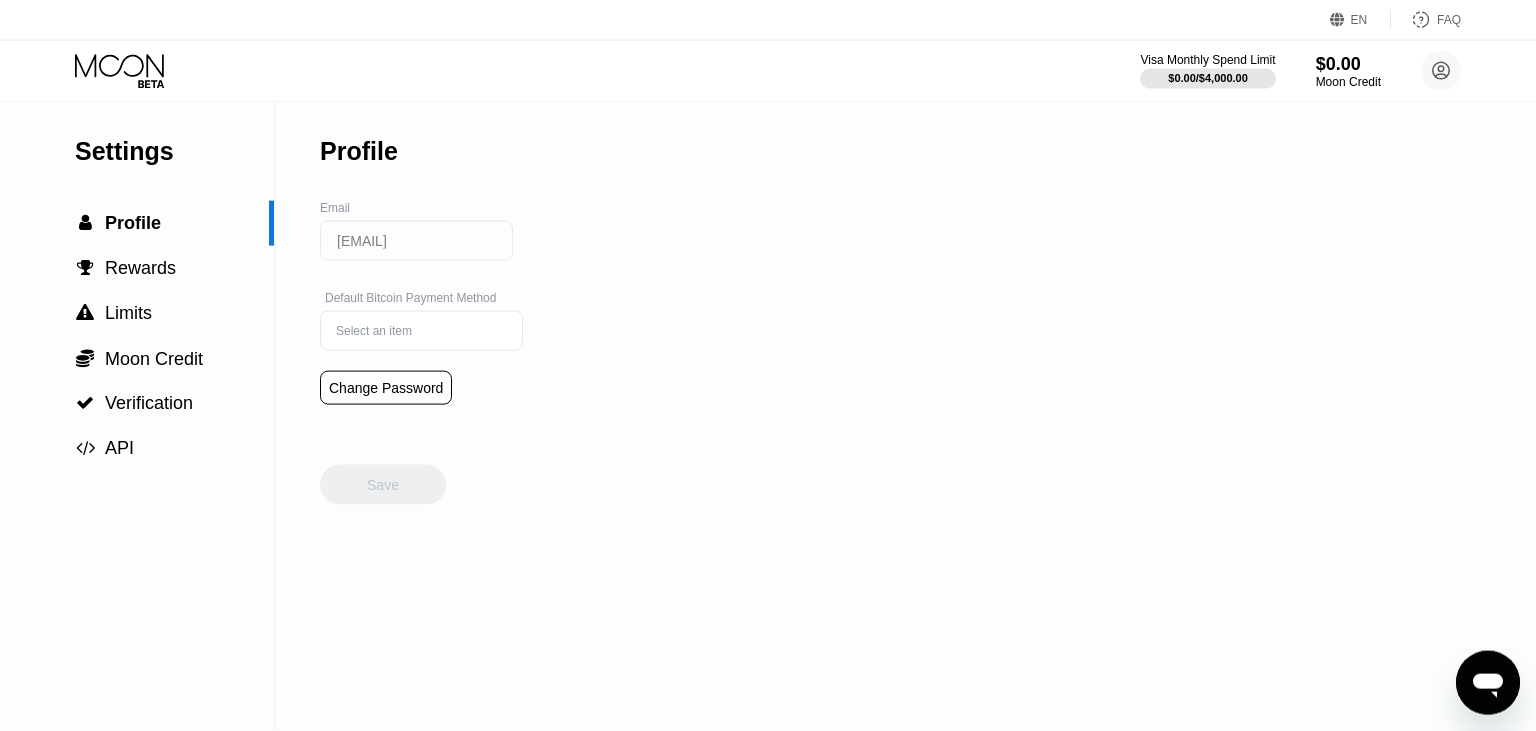 scroll, scrollTop: 0, scrollLeft: 0, axis: both 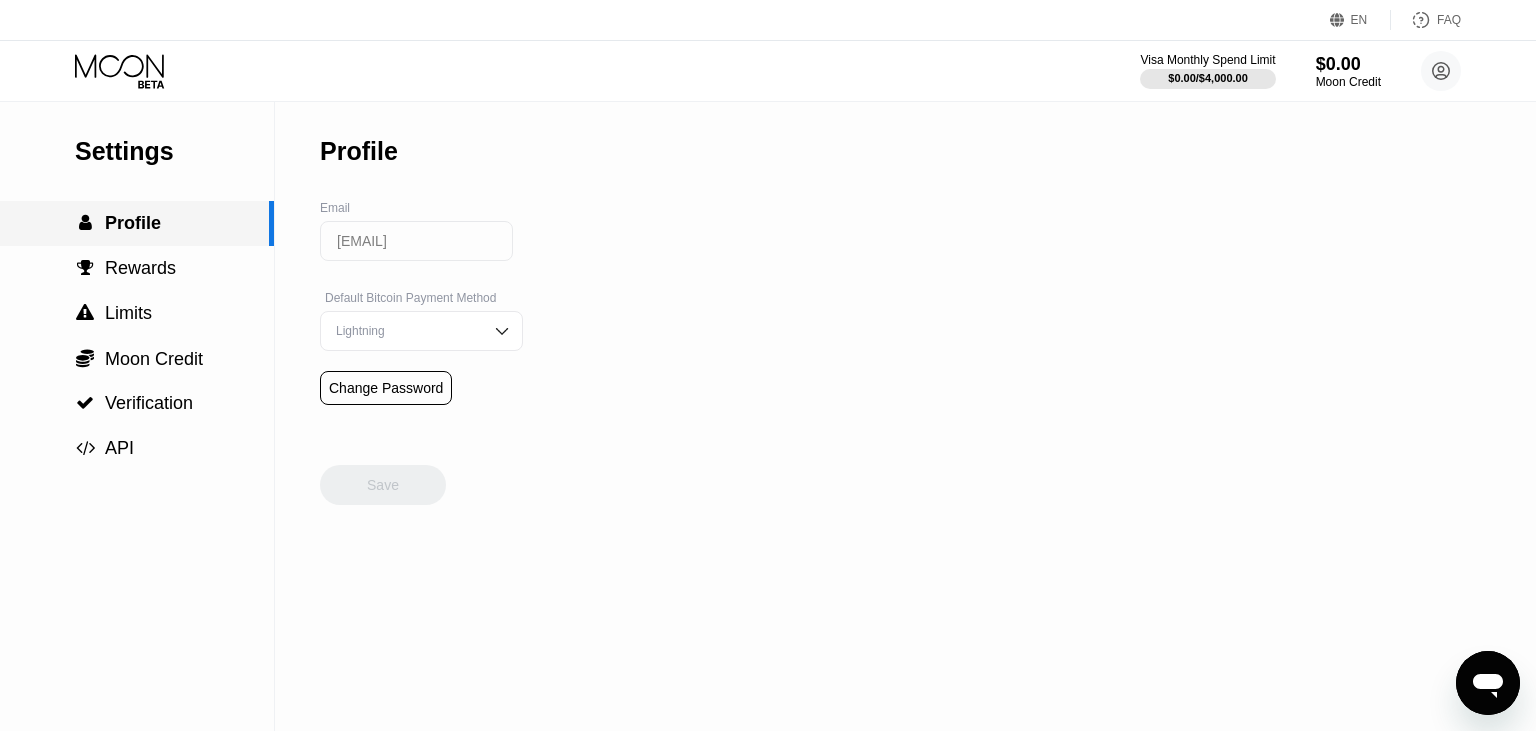 click on " Profile" at bounding box center (137, 223) 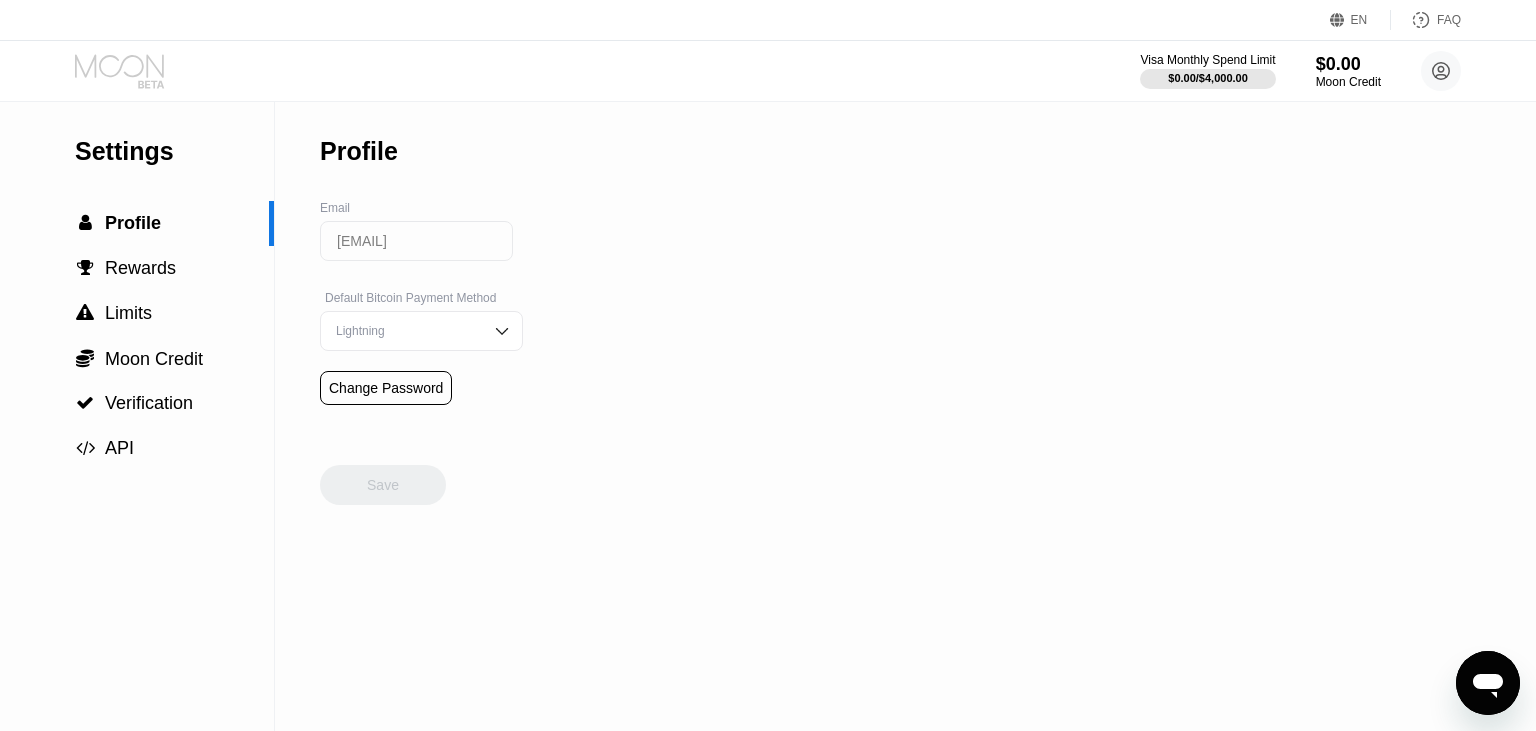 click 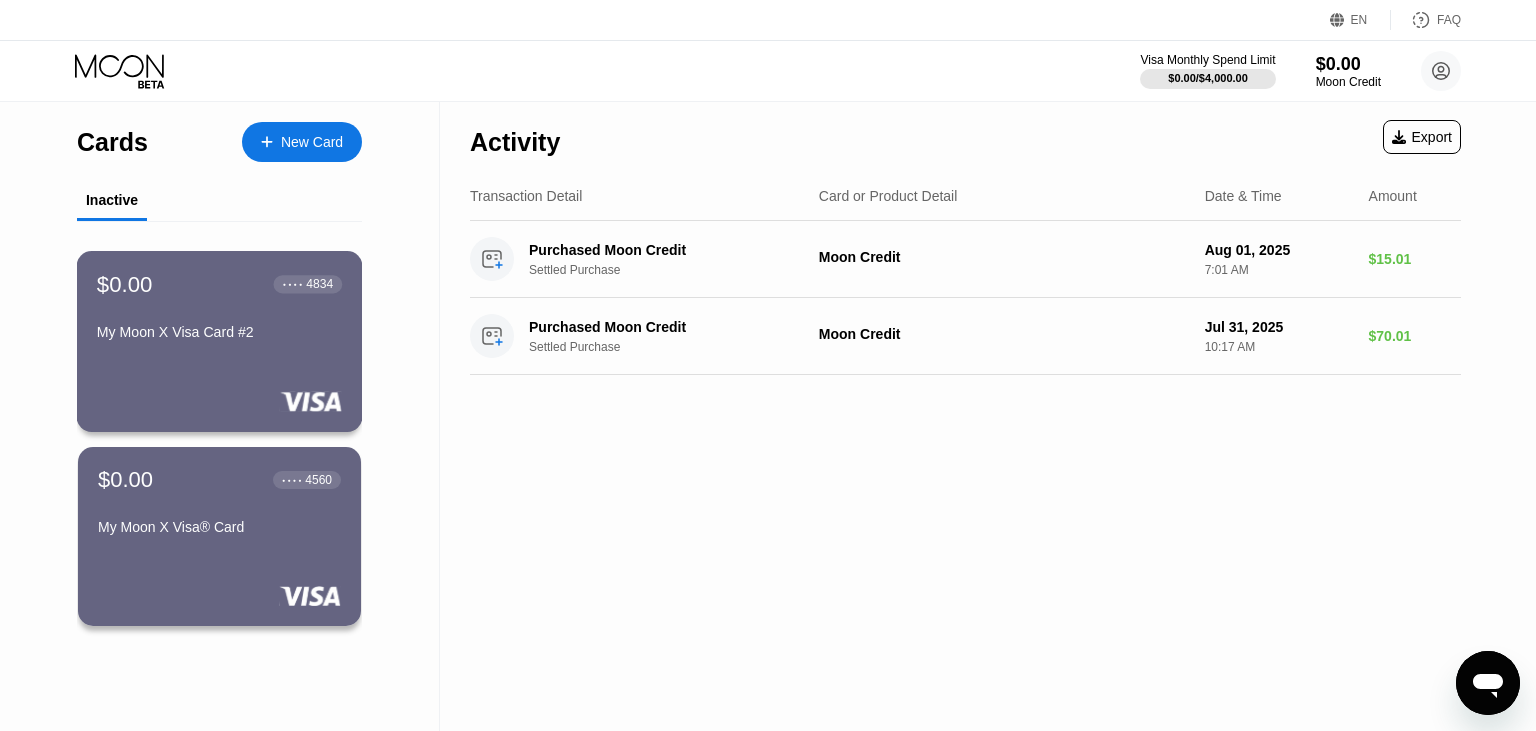 click on "$0.00 ● ● ● ● 4834 My Moon X Visa Card #2" at bounding box center [219, 309] 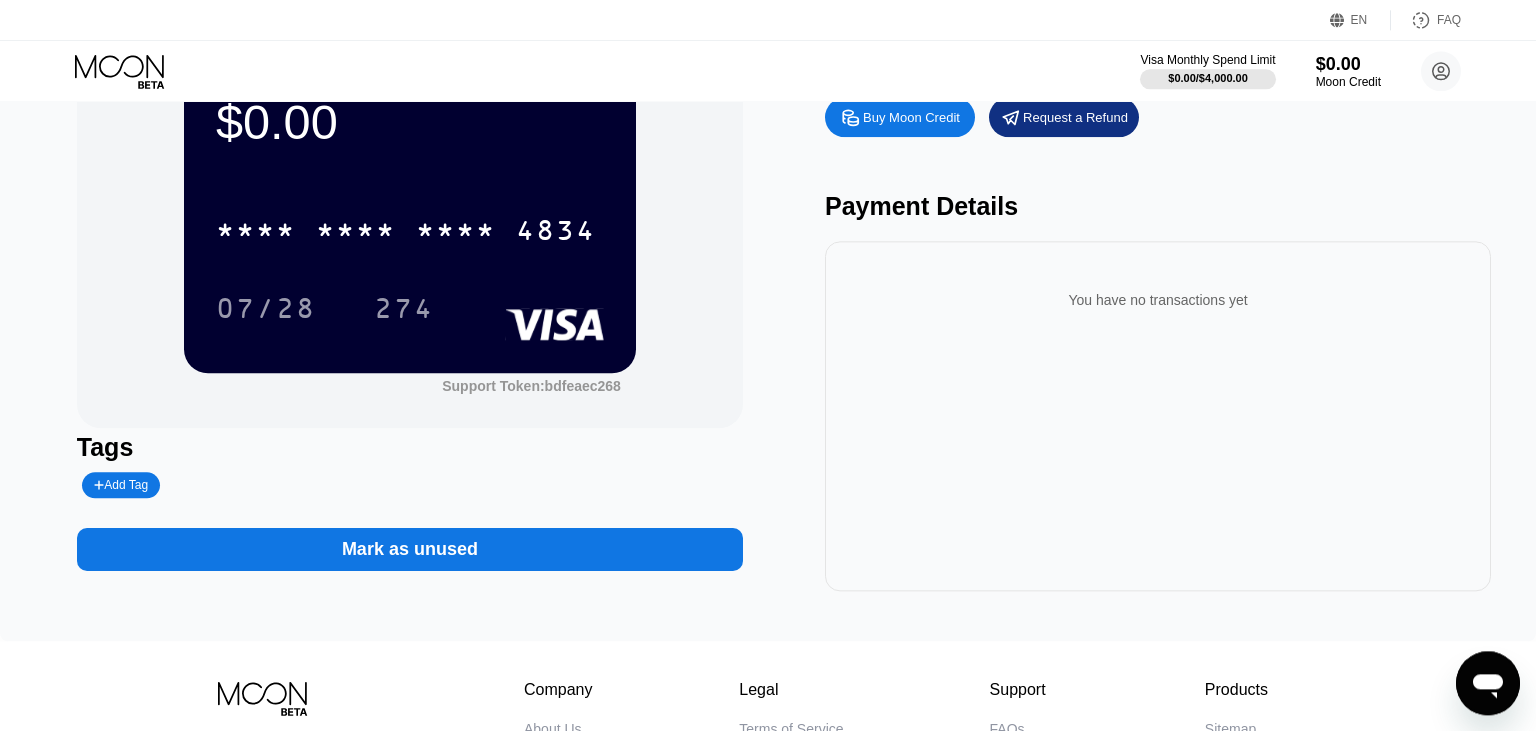 scroll, scrollTop: 0, scrollLeft: 0, axis: both 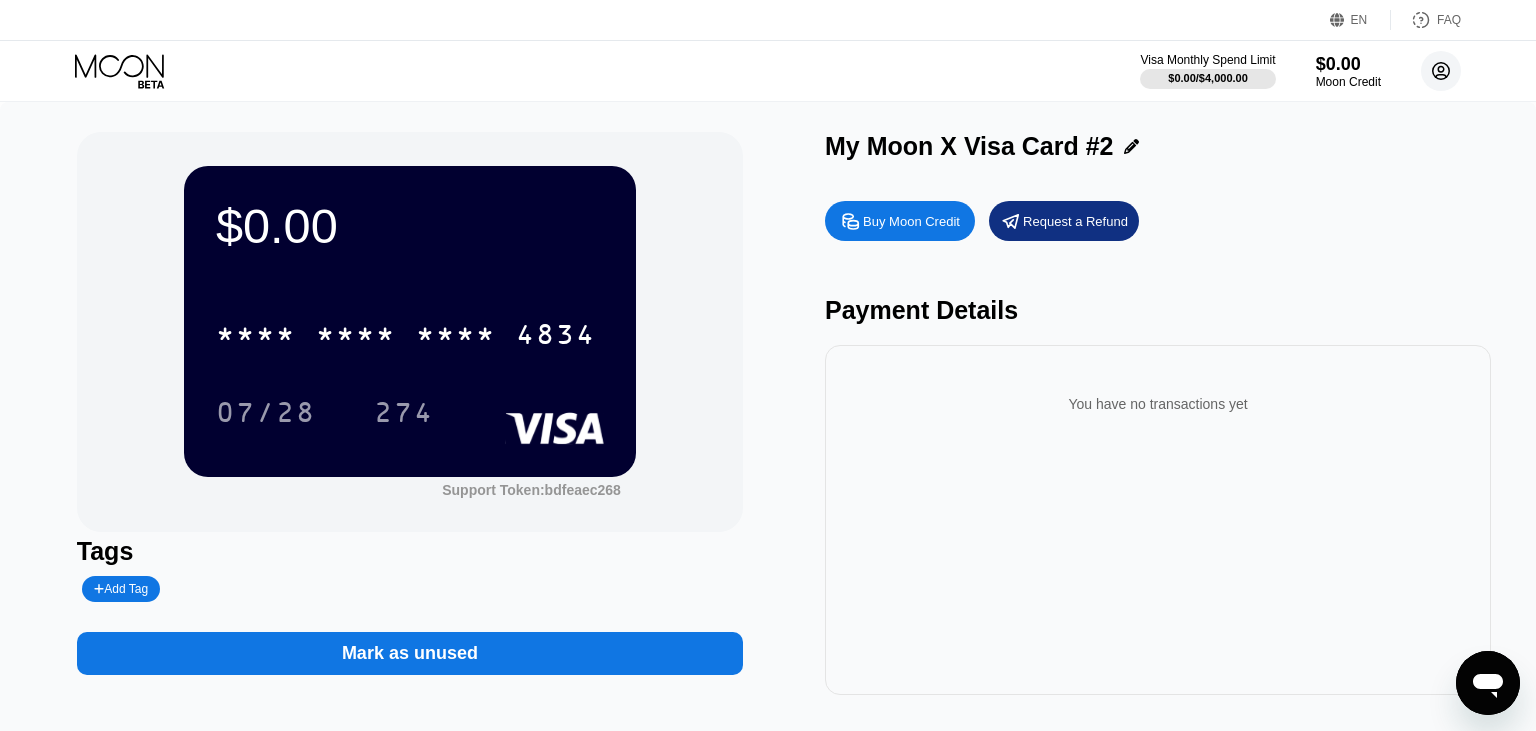 click 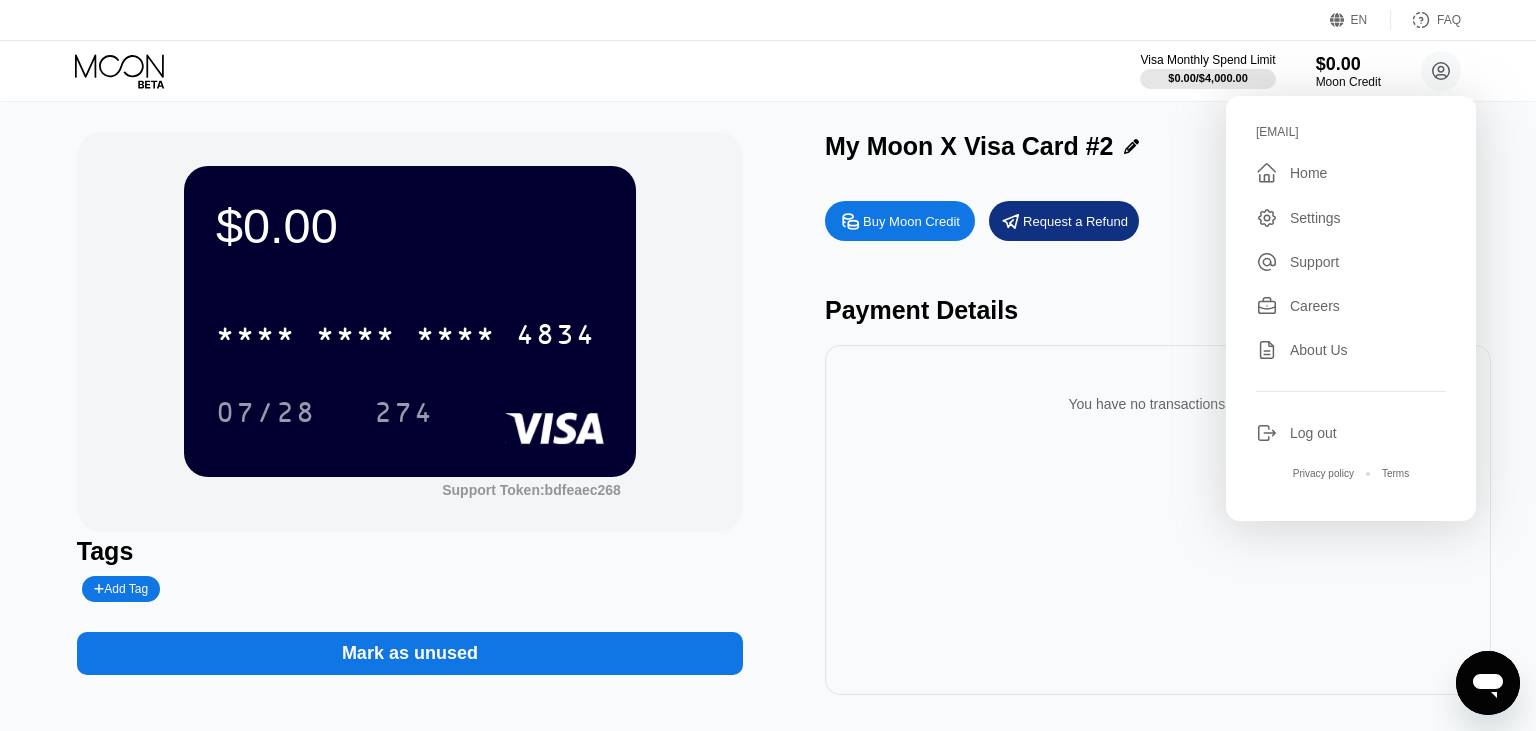 click on "Log out" at bounding box center [1313, 433] 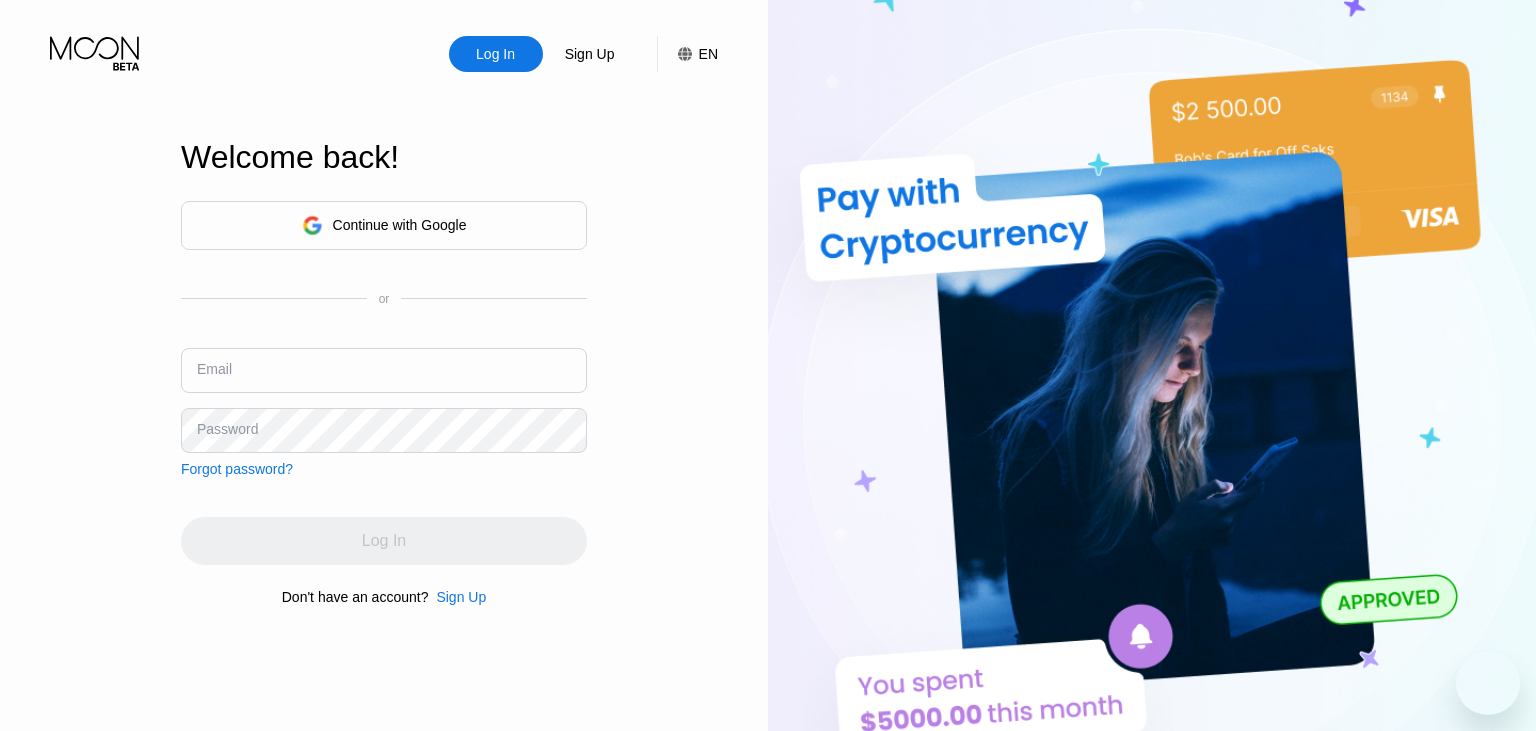 scroll, scrollTop: 0, scrollLeft: 0, axis: both 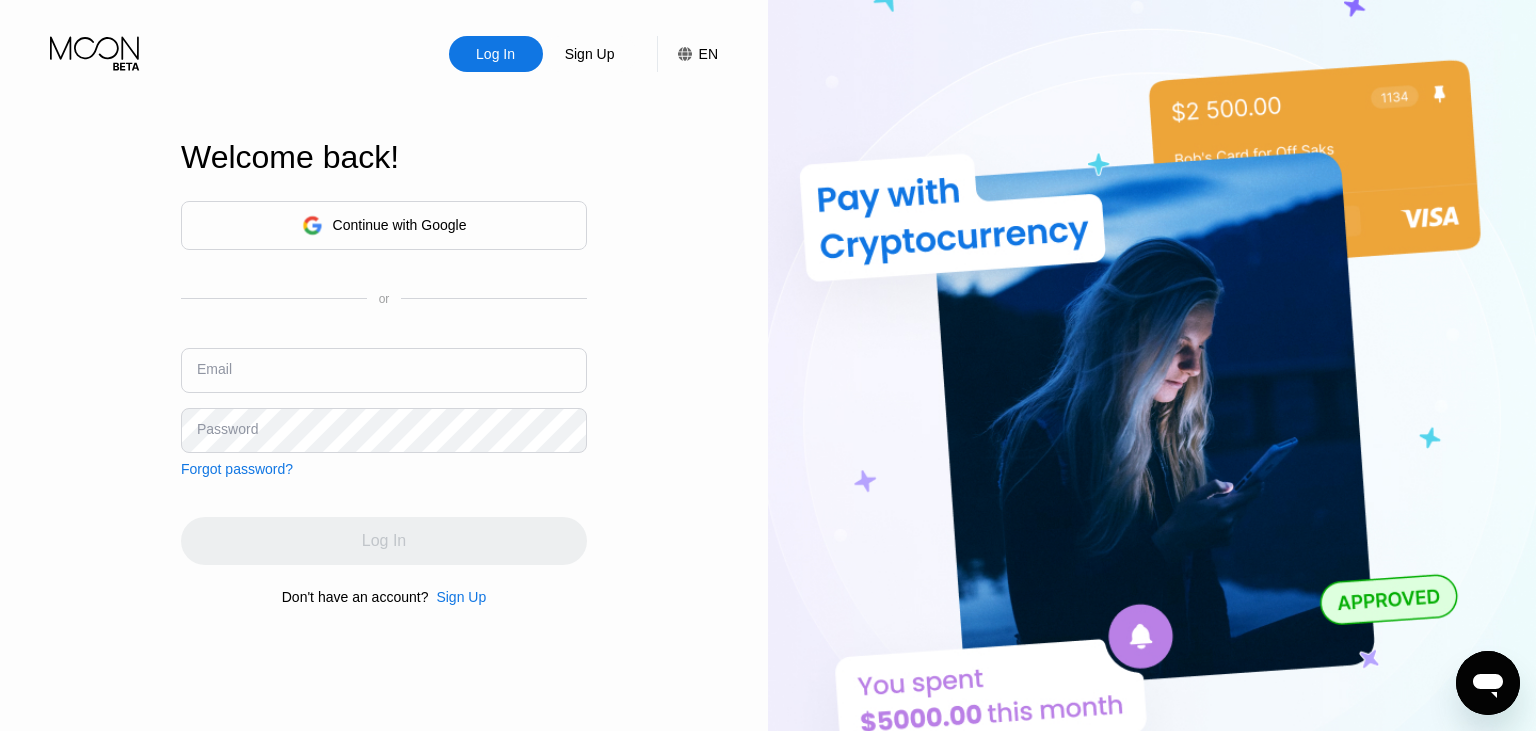click at bounding box center (384, 370) 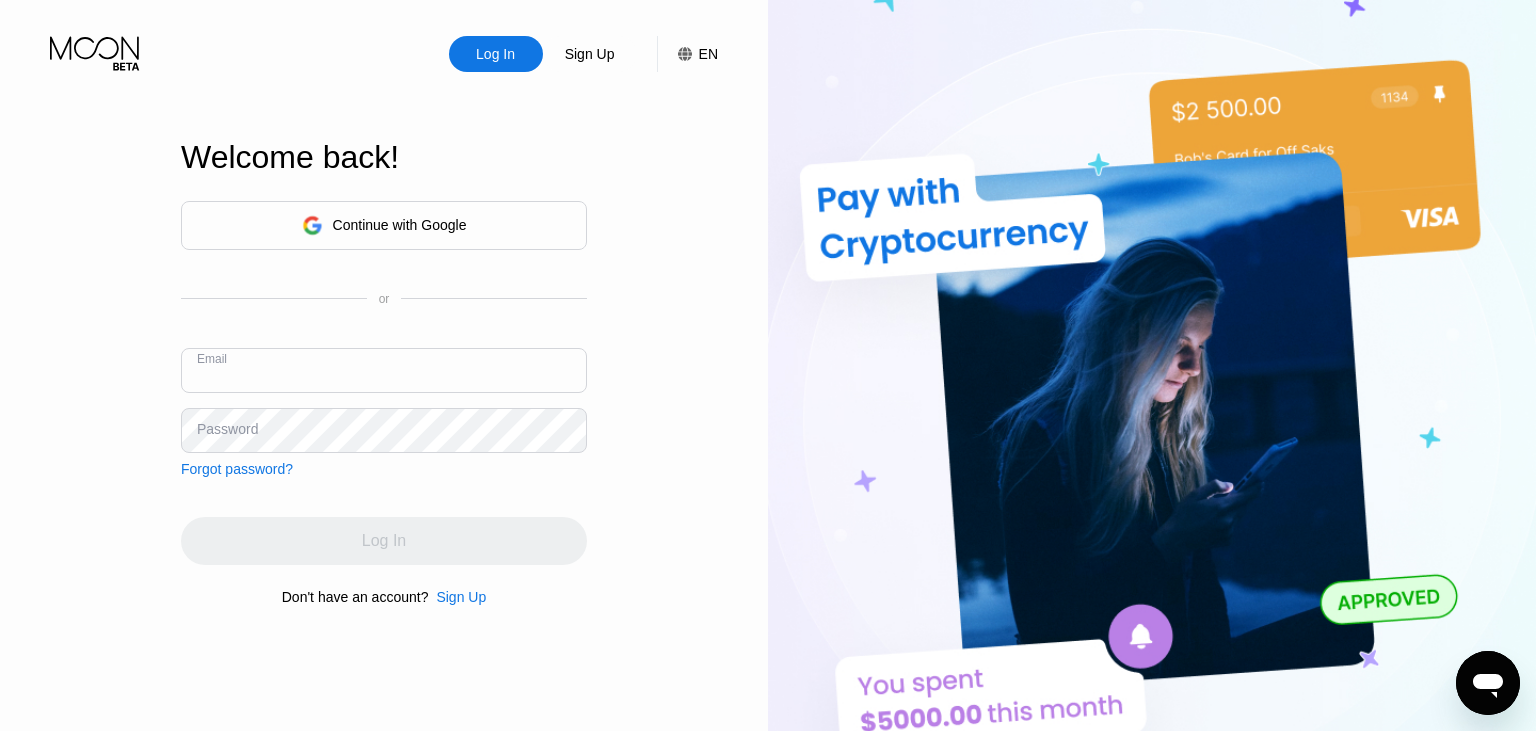 click at bounding box center [384, 370] 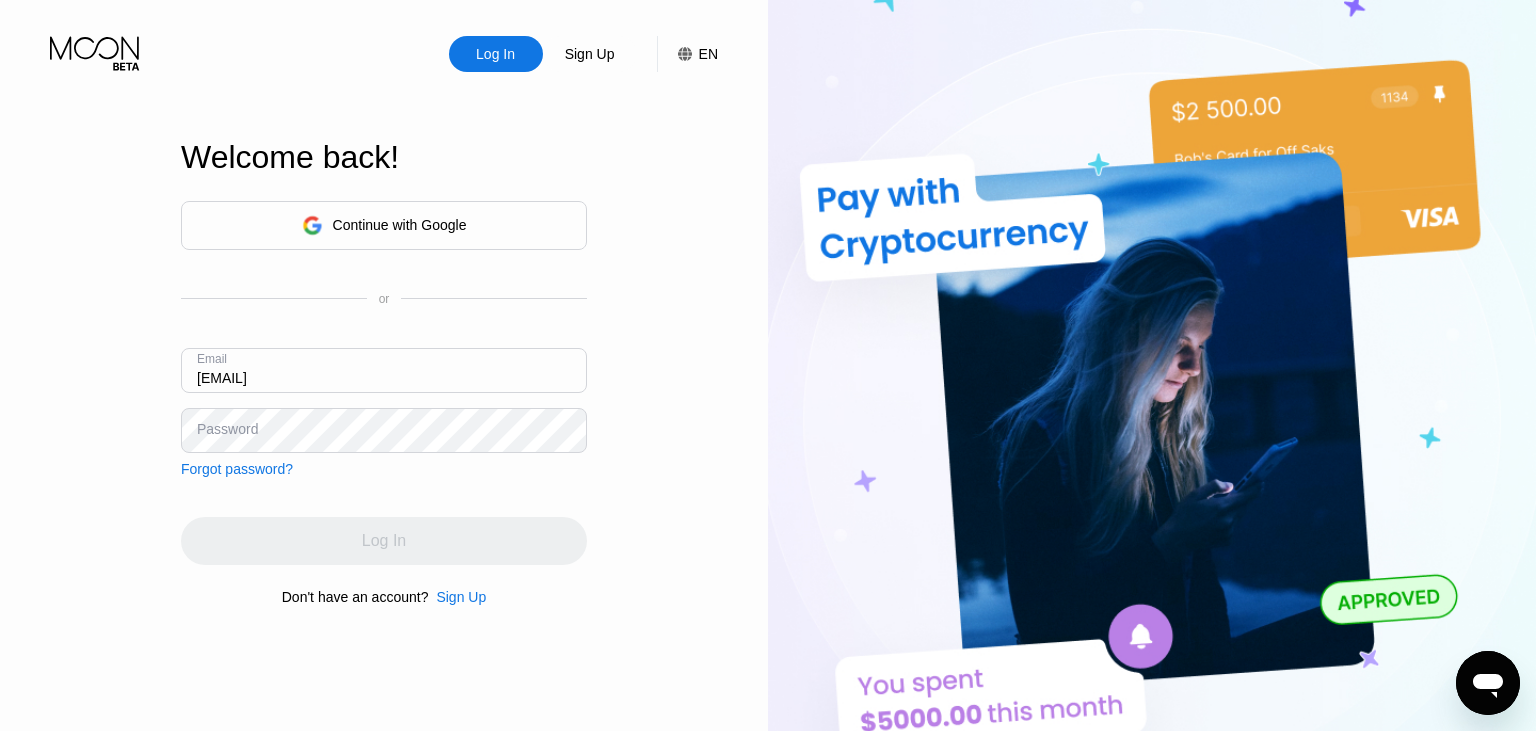 type on "[EMAIL]" 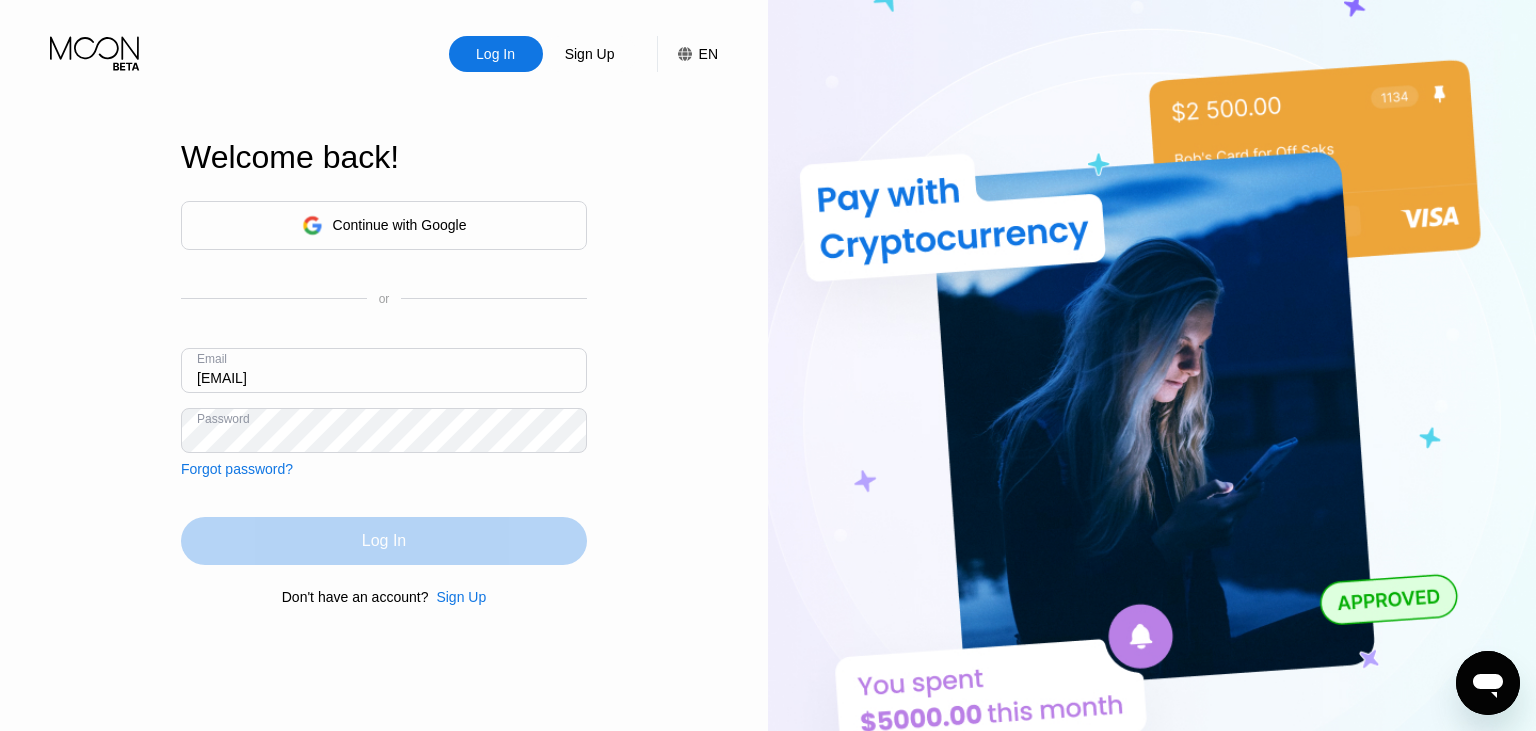 click on "Log In" at bounding box center (384, 541) 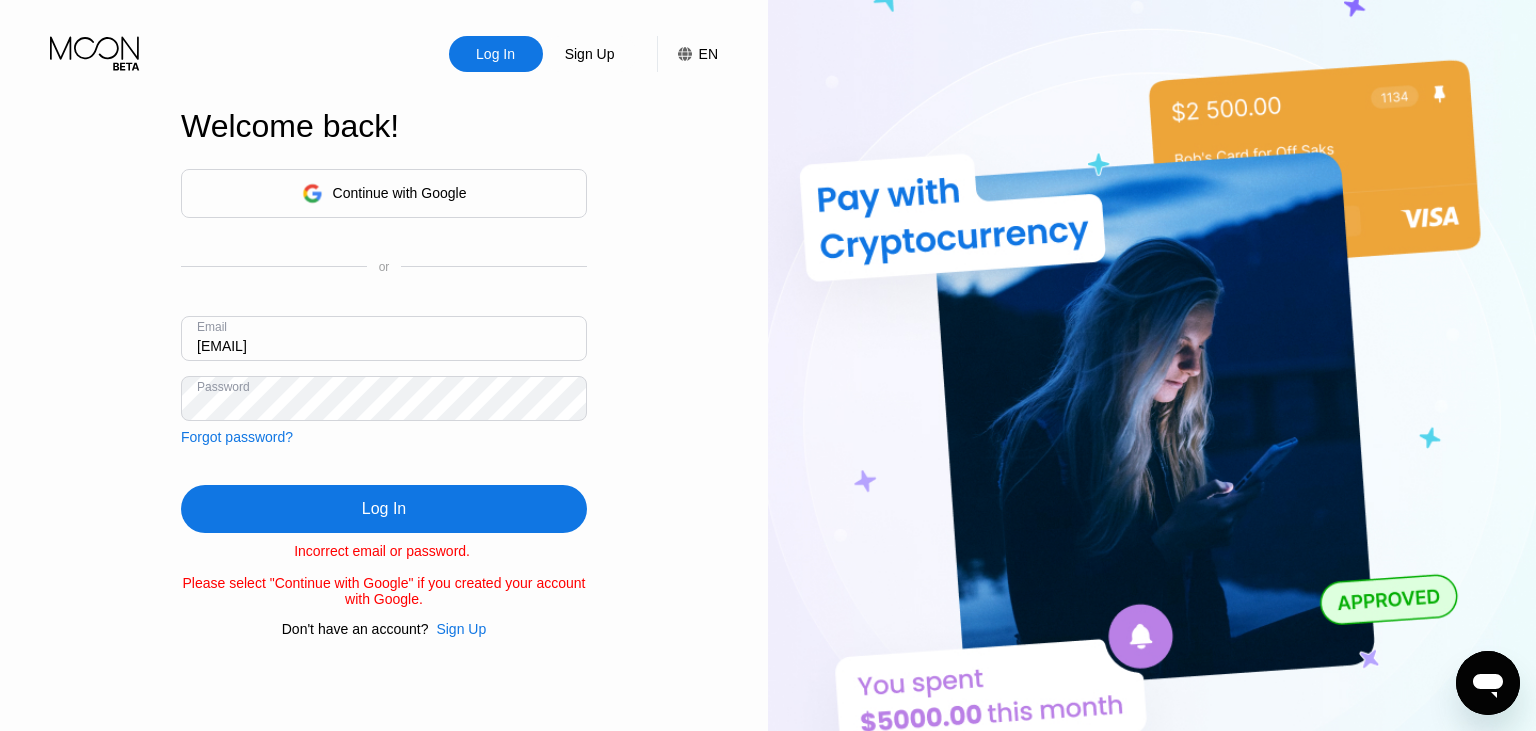 click on "Incorrect email or password.
Please select "Continue with Google" if you created your account with Google." at bounding box center [384, 575] 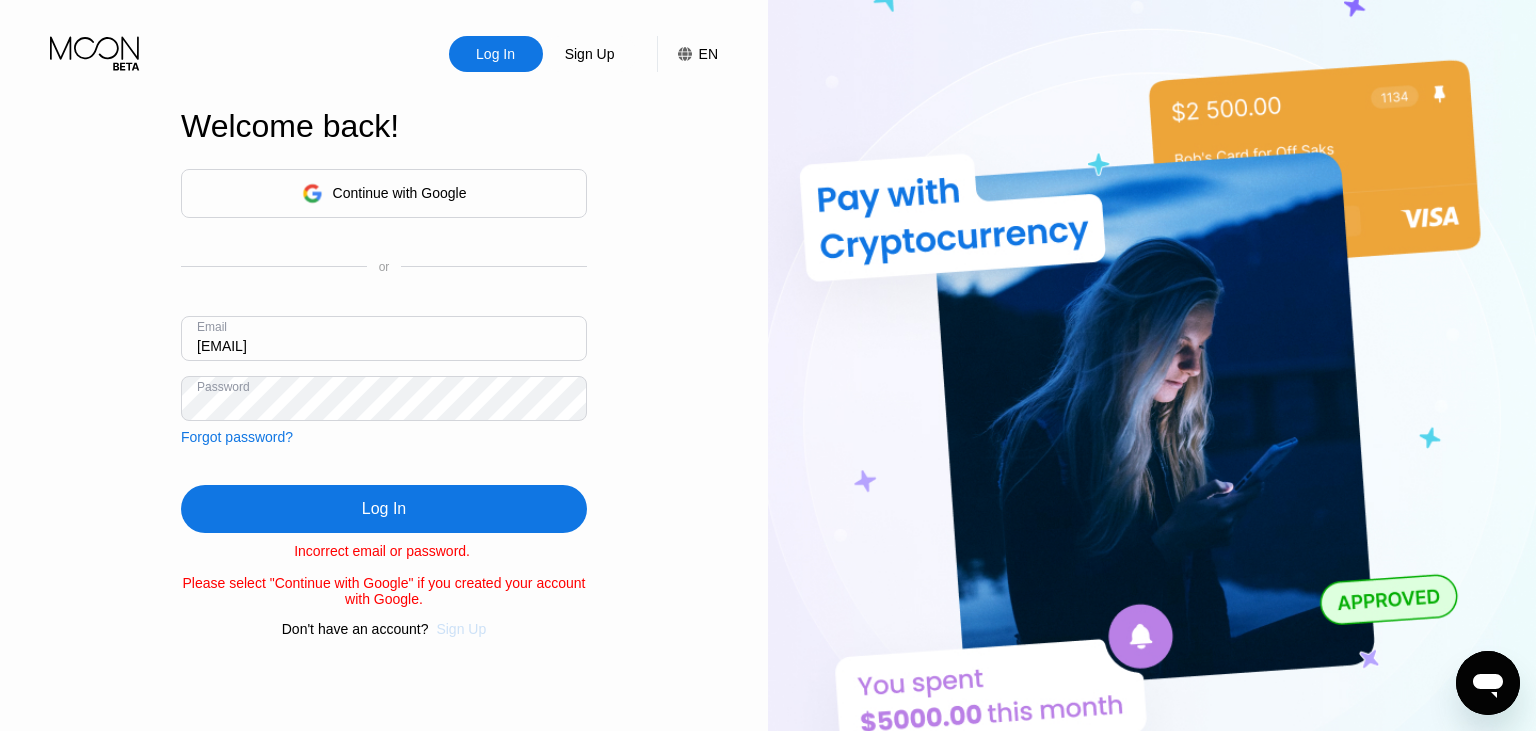 click on "Sign Up" at bounding box center [461, 629] 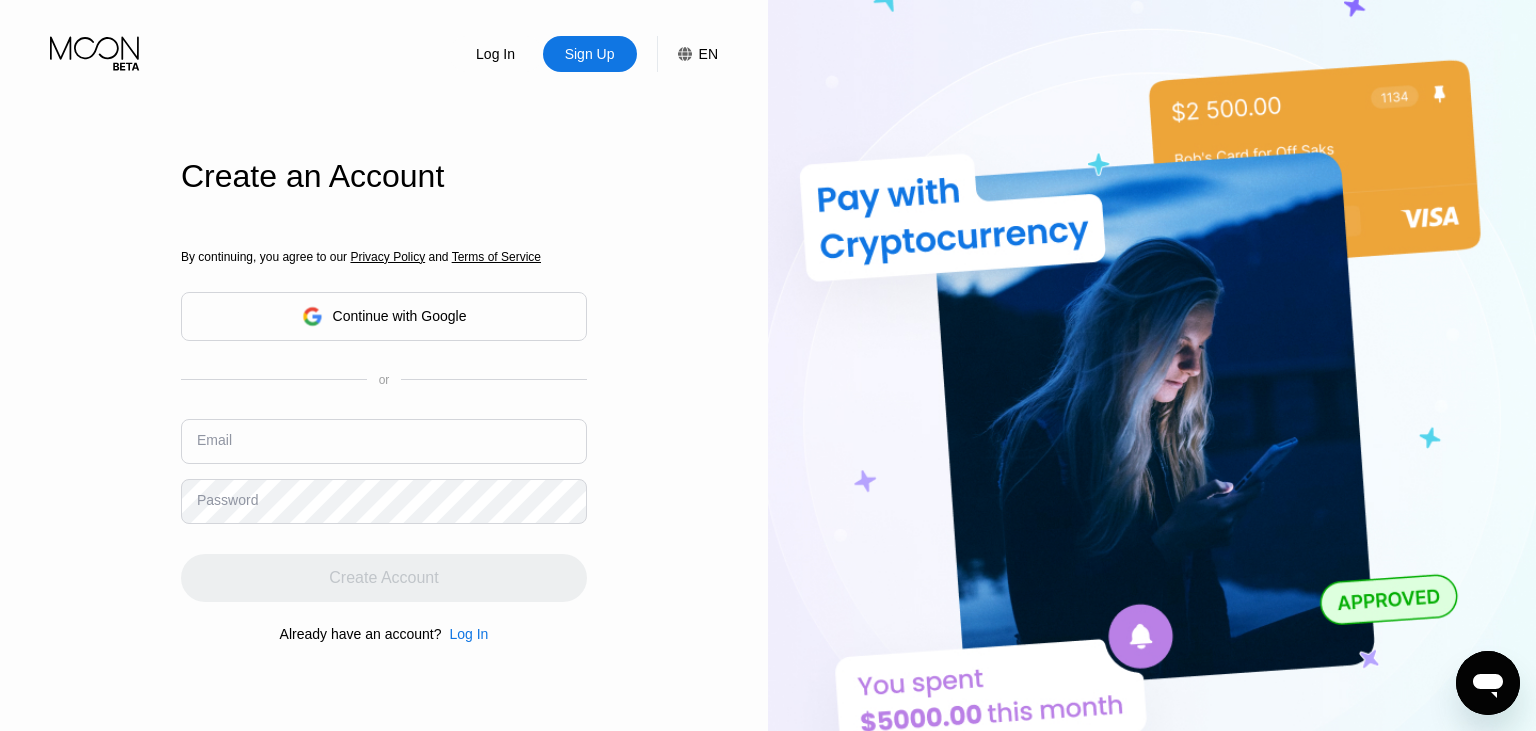 click at bounding box center (384, 441) 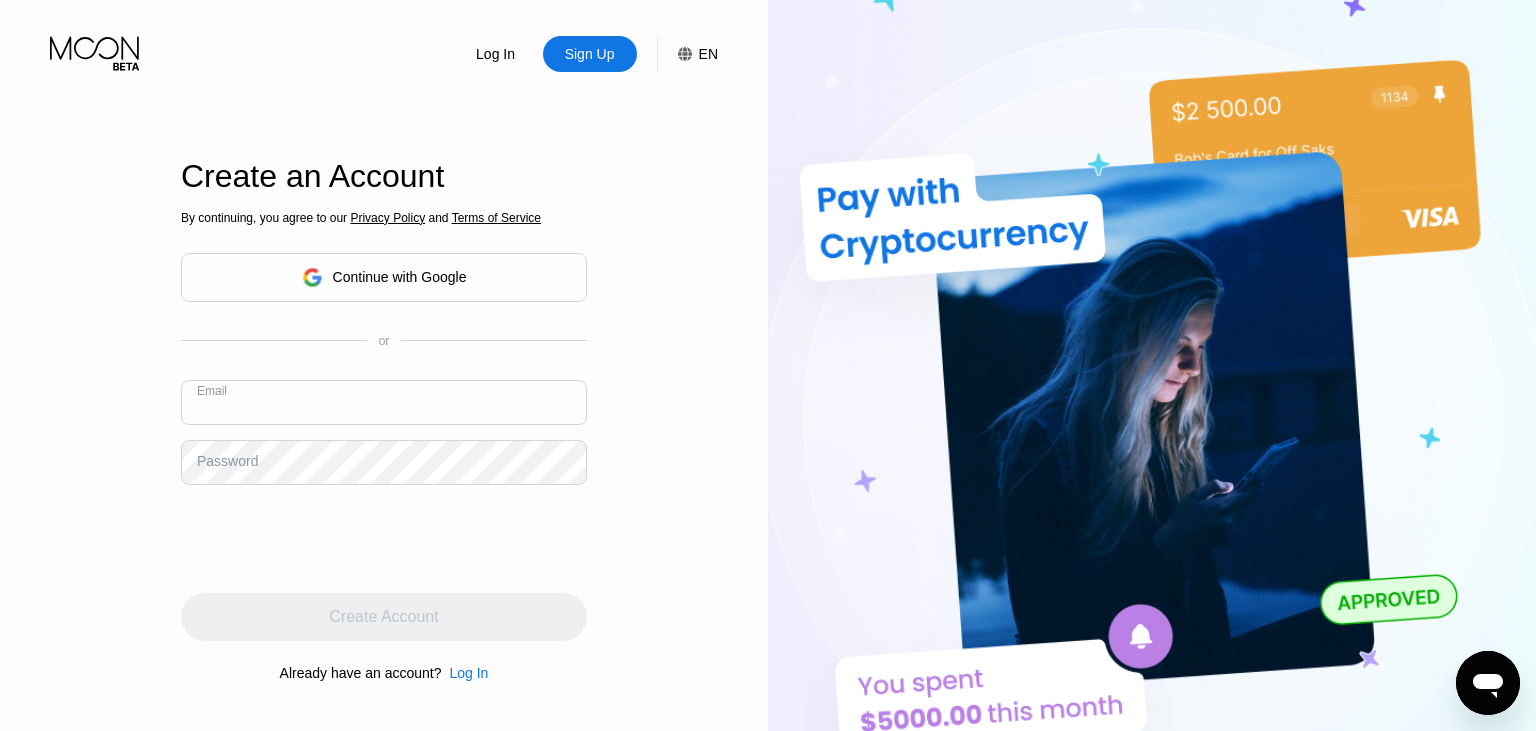 paste on "[EMAIL]" 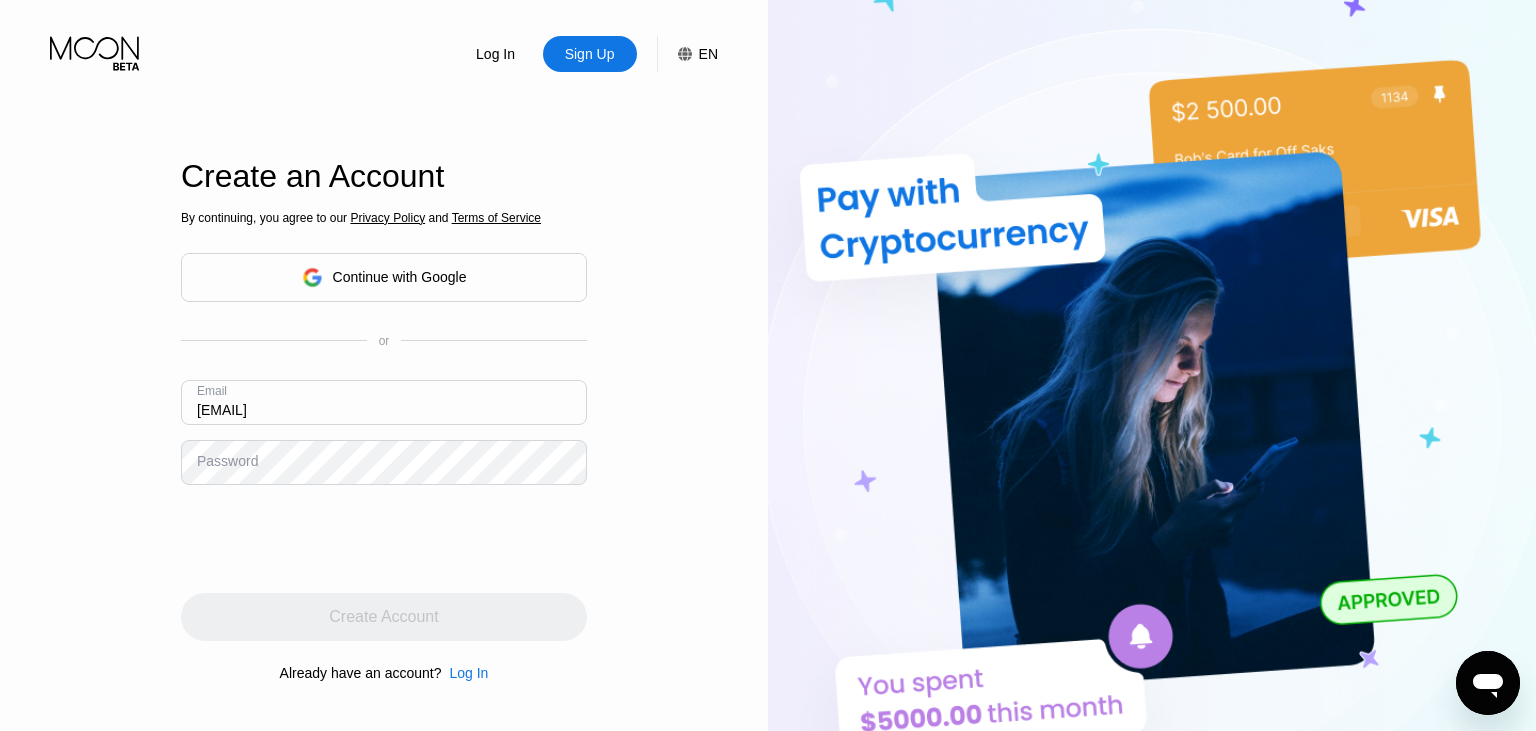 type on "[EMAIL]" 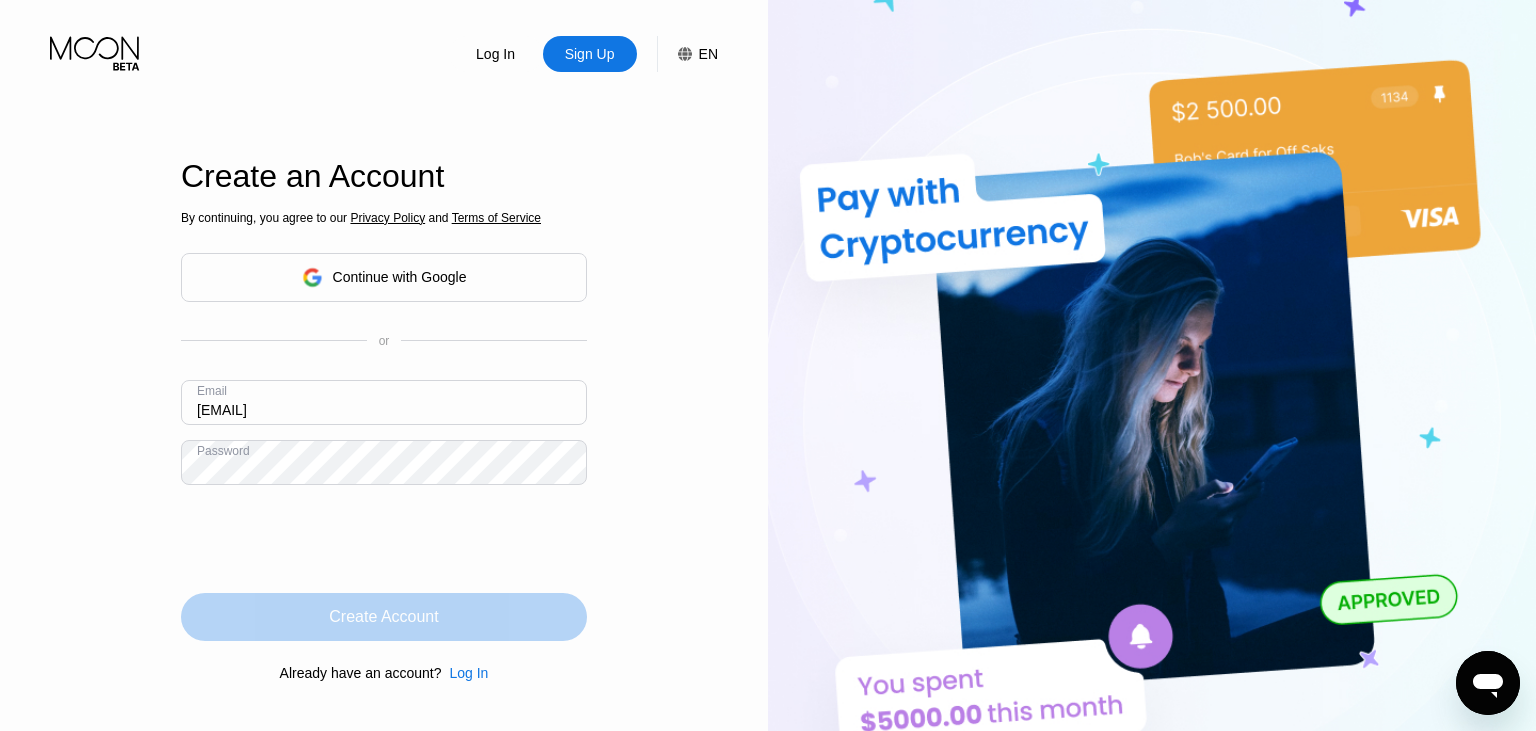 click on "Create Account" at bounding box center (384, 617) 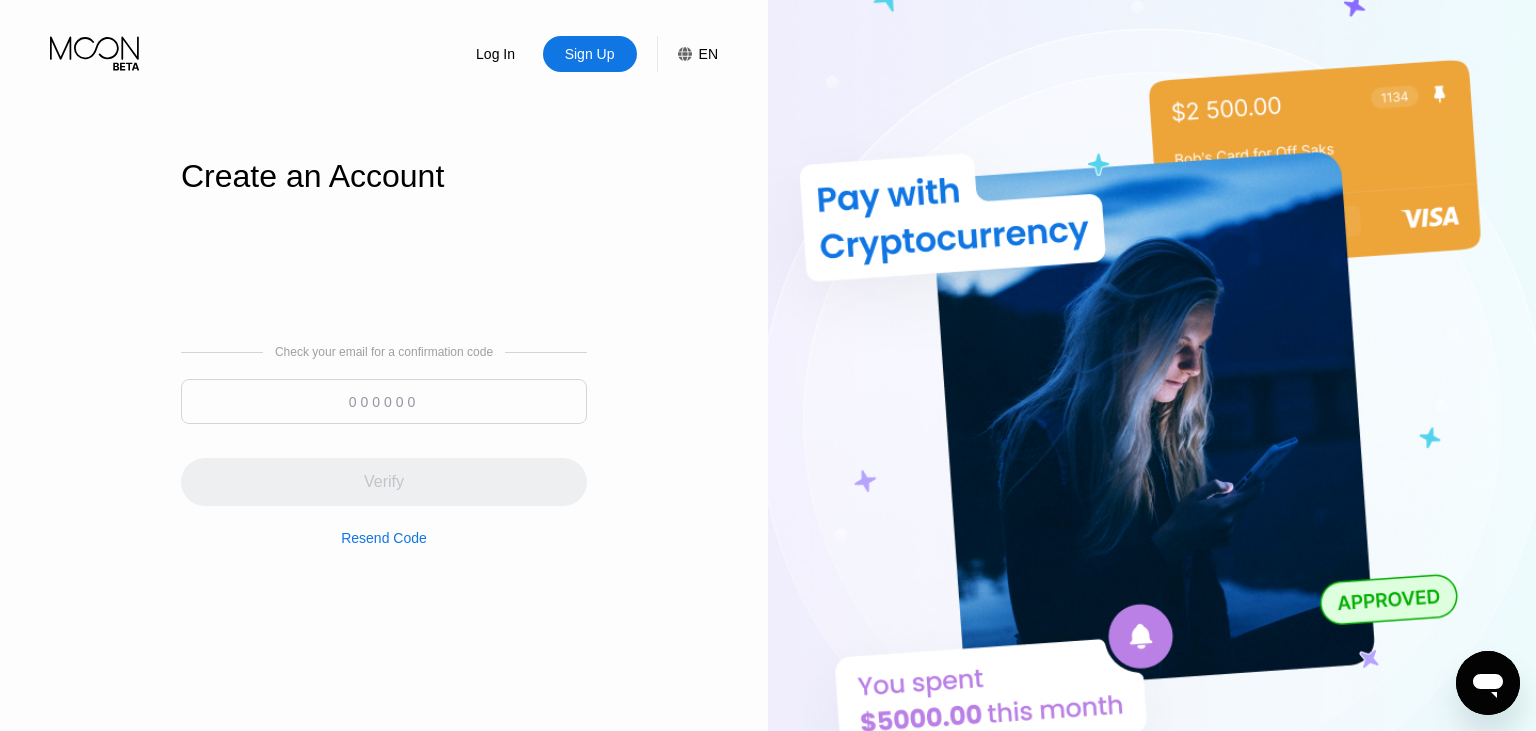click at bounding box center [384, 401] 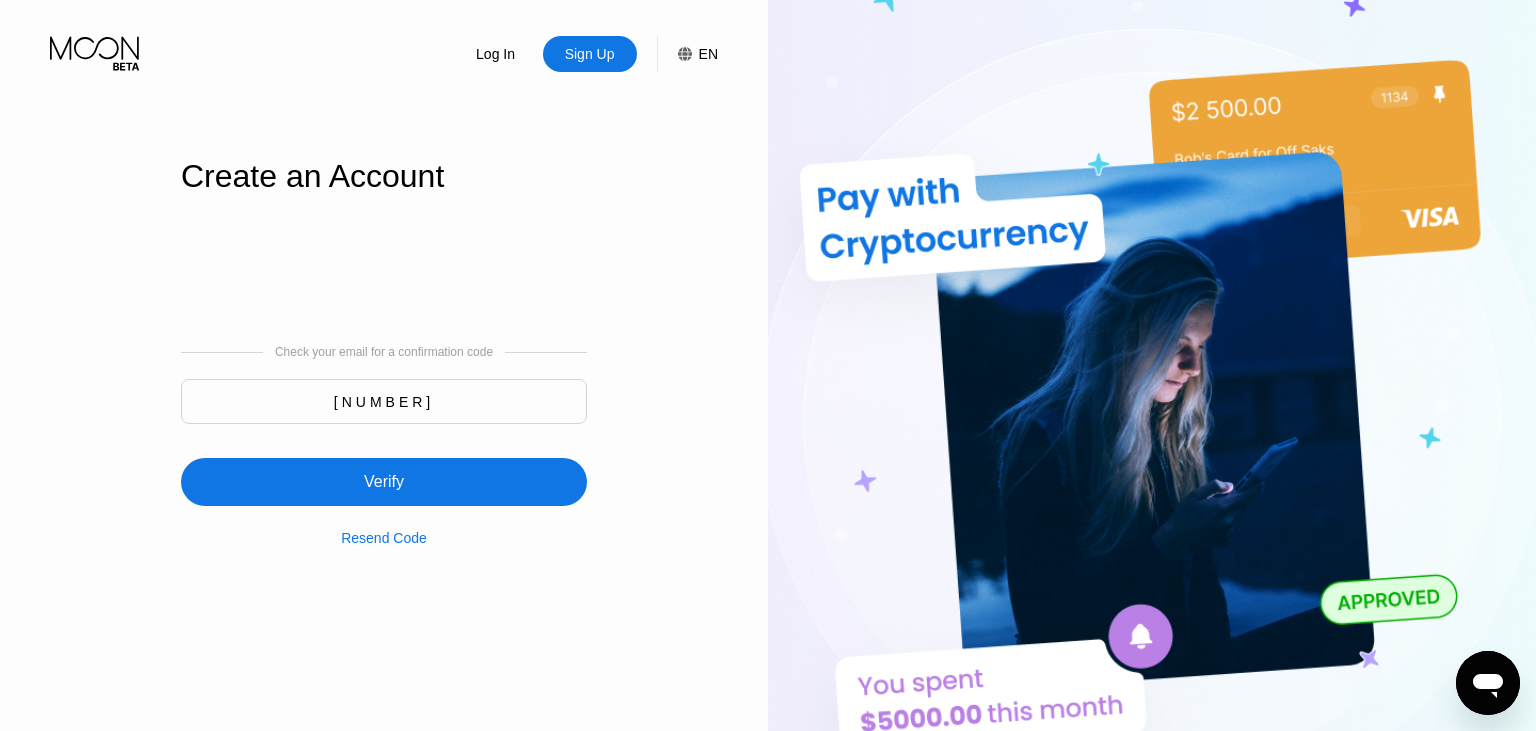 type on "[NUMBER]" 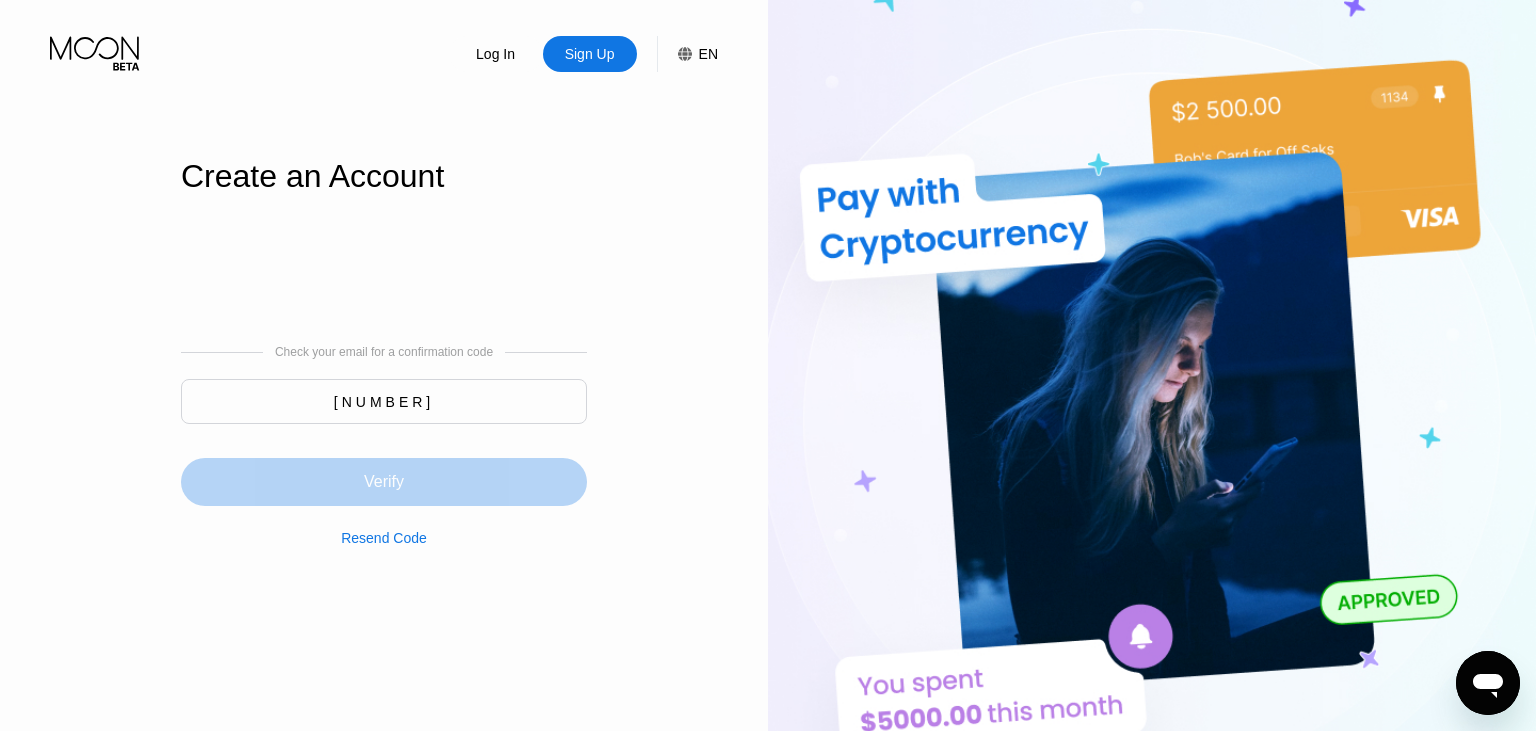 click on "Verify" at bounding box center [384, 482] 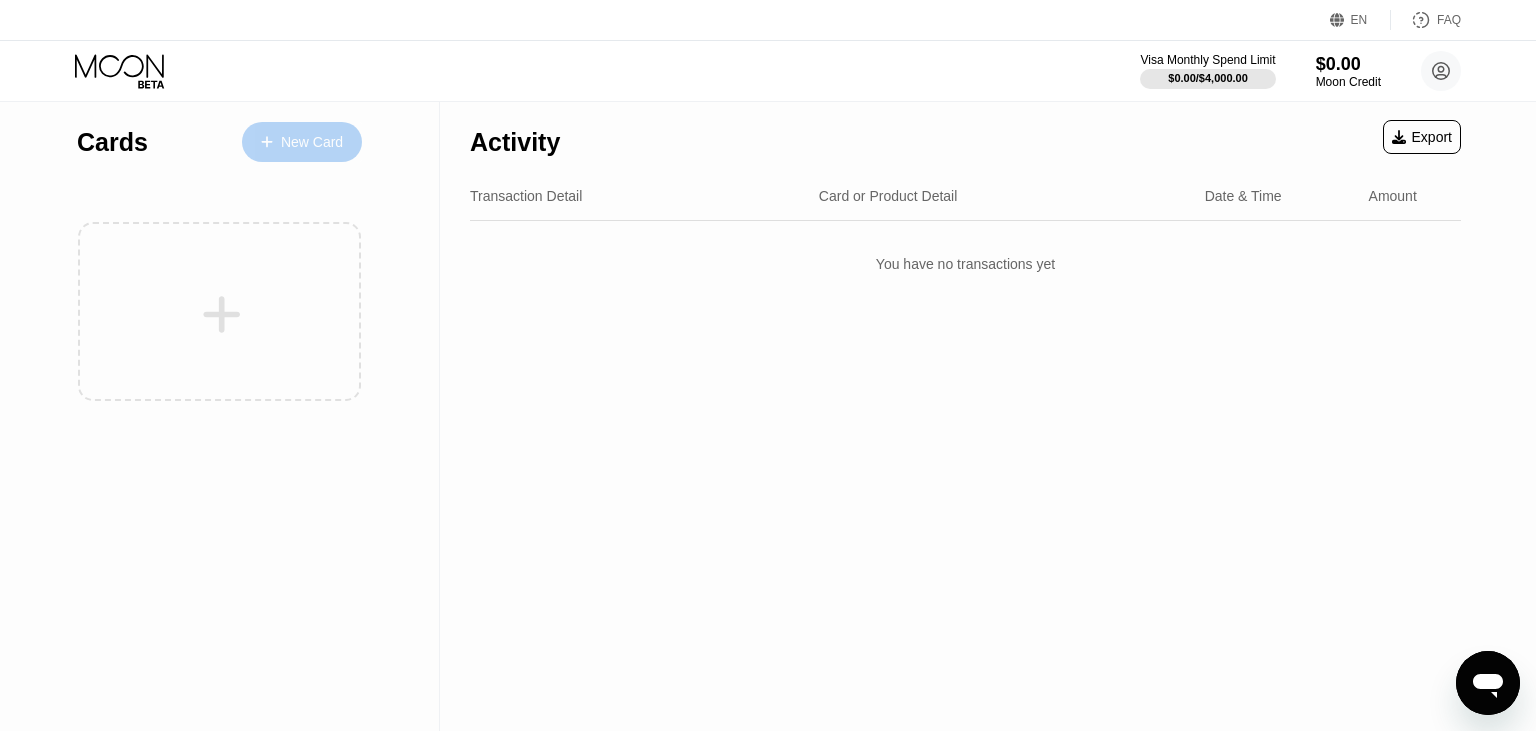 click on "New Card" at bounding box center (312, 142) 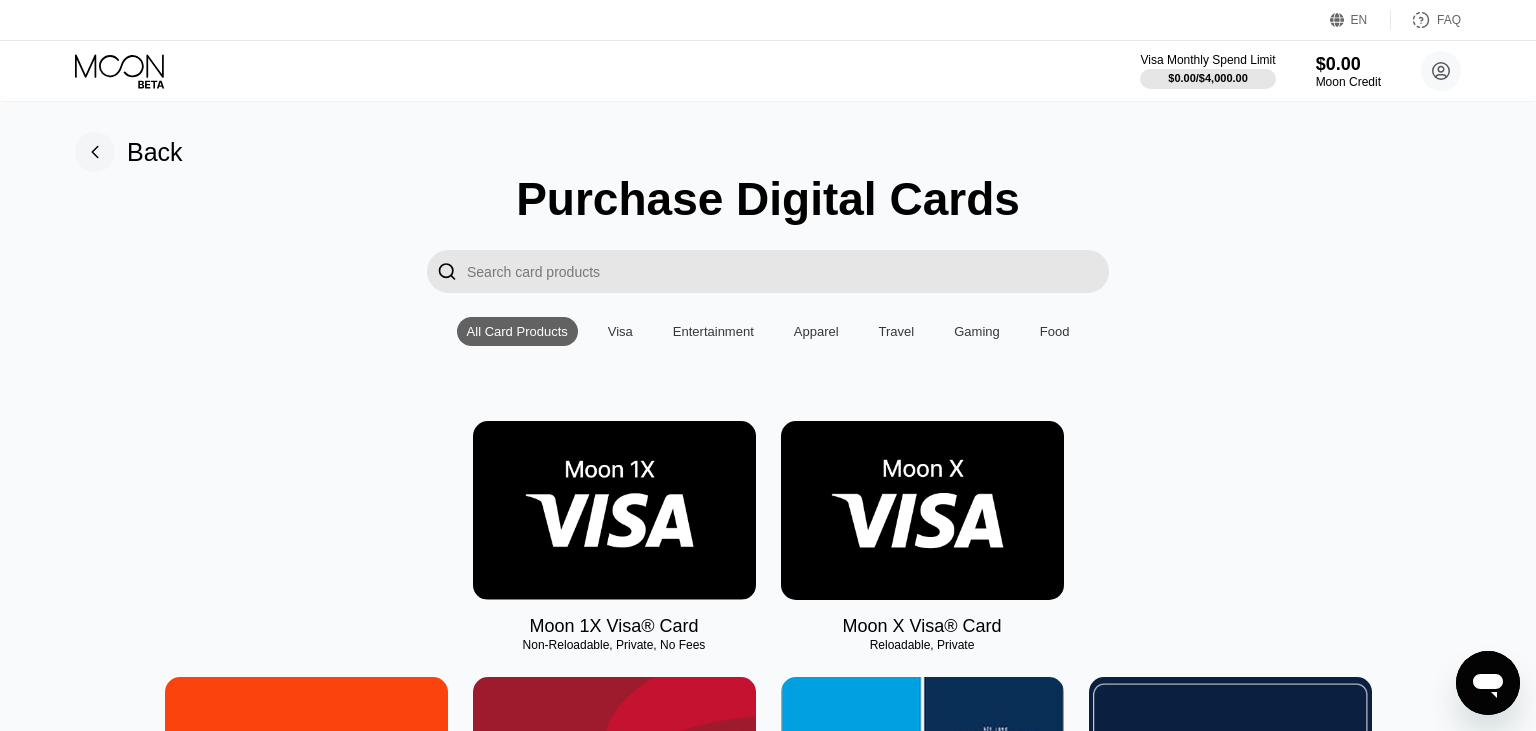 click at bounding box center (922, 510) 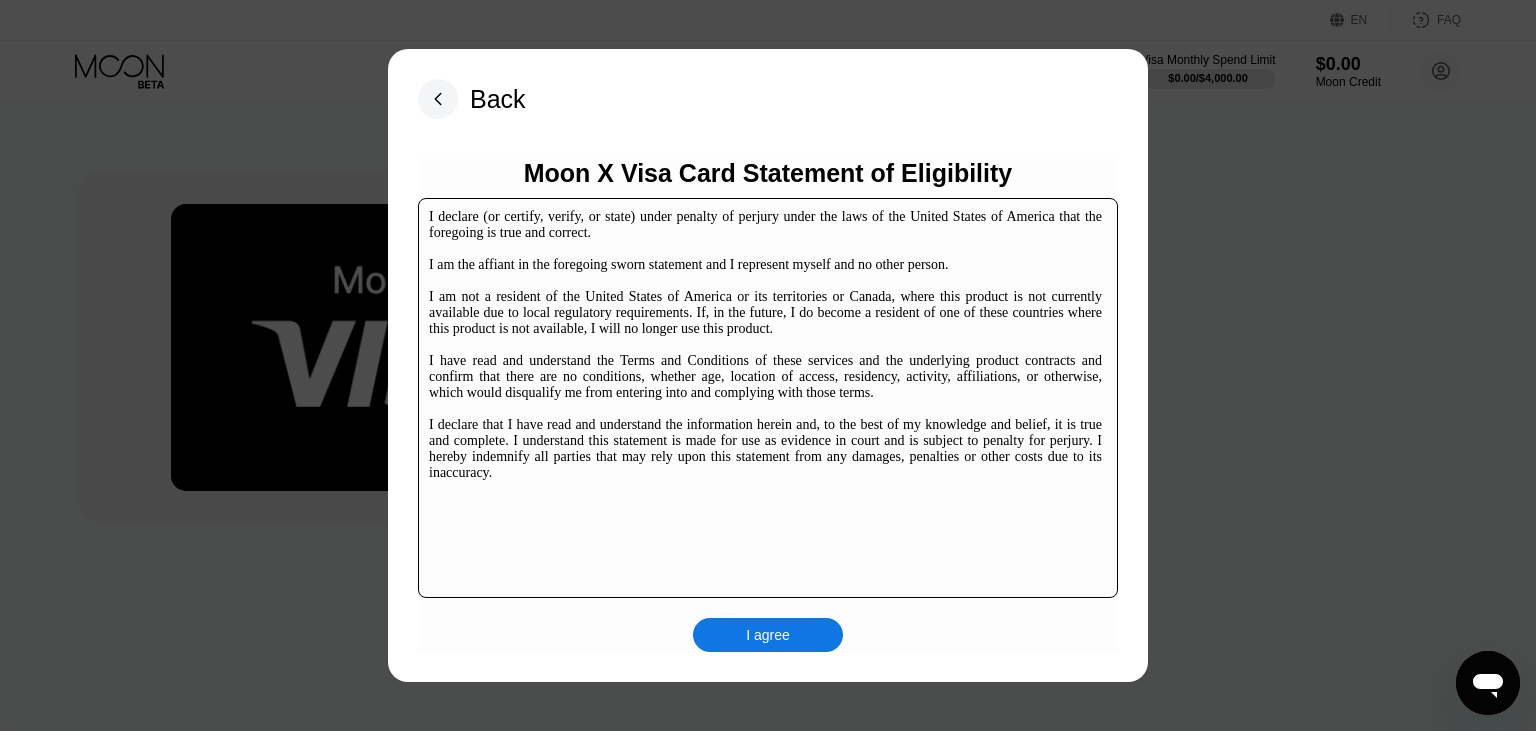 scroll, scrollTop: 0, scrollLeft: 0, axis: both 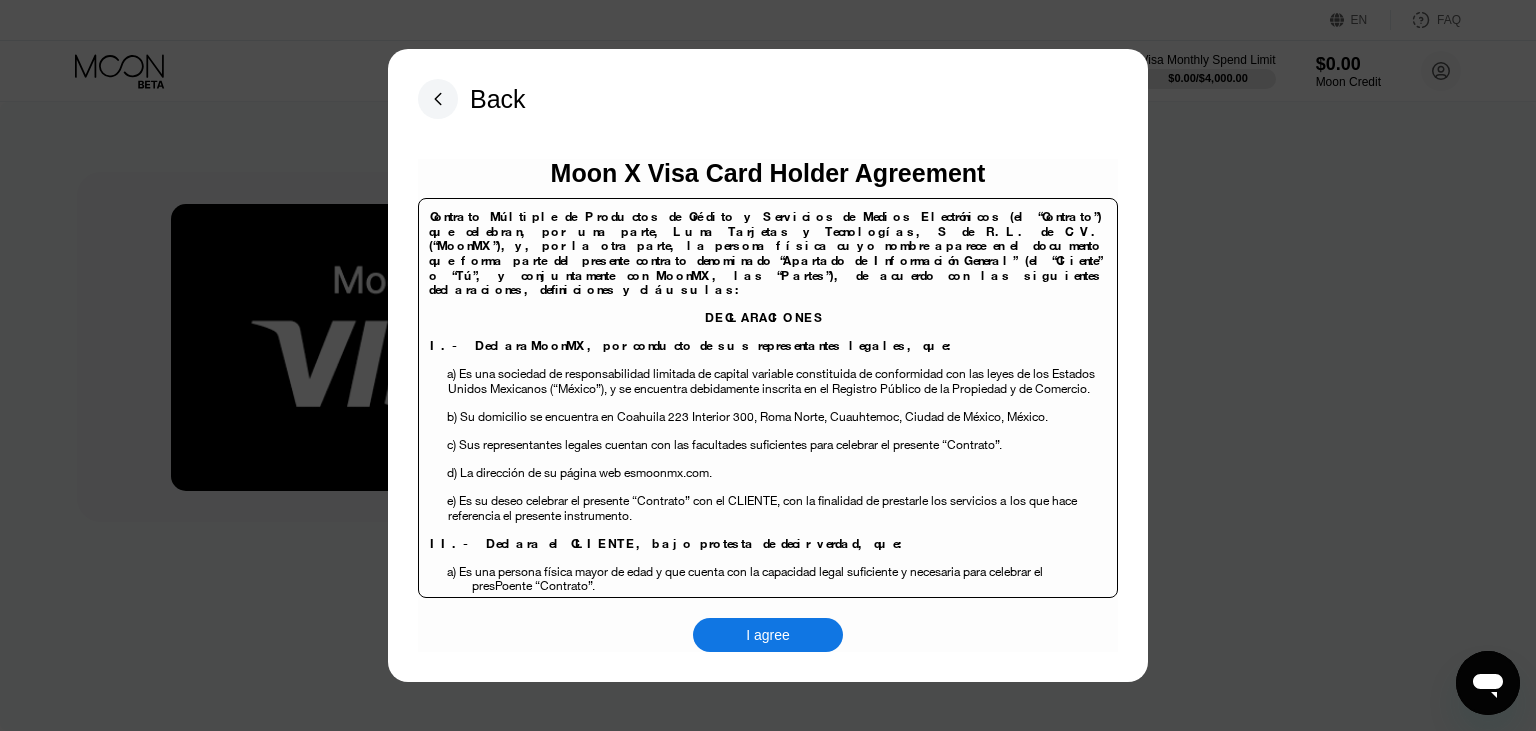 drag, startPoint x: 893, startPoint y: 513, endPoint x: 907, endPoint y: 378, distance: 135.72398 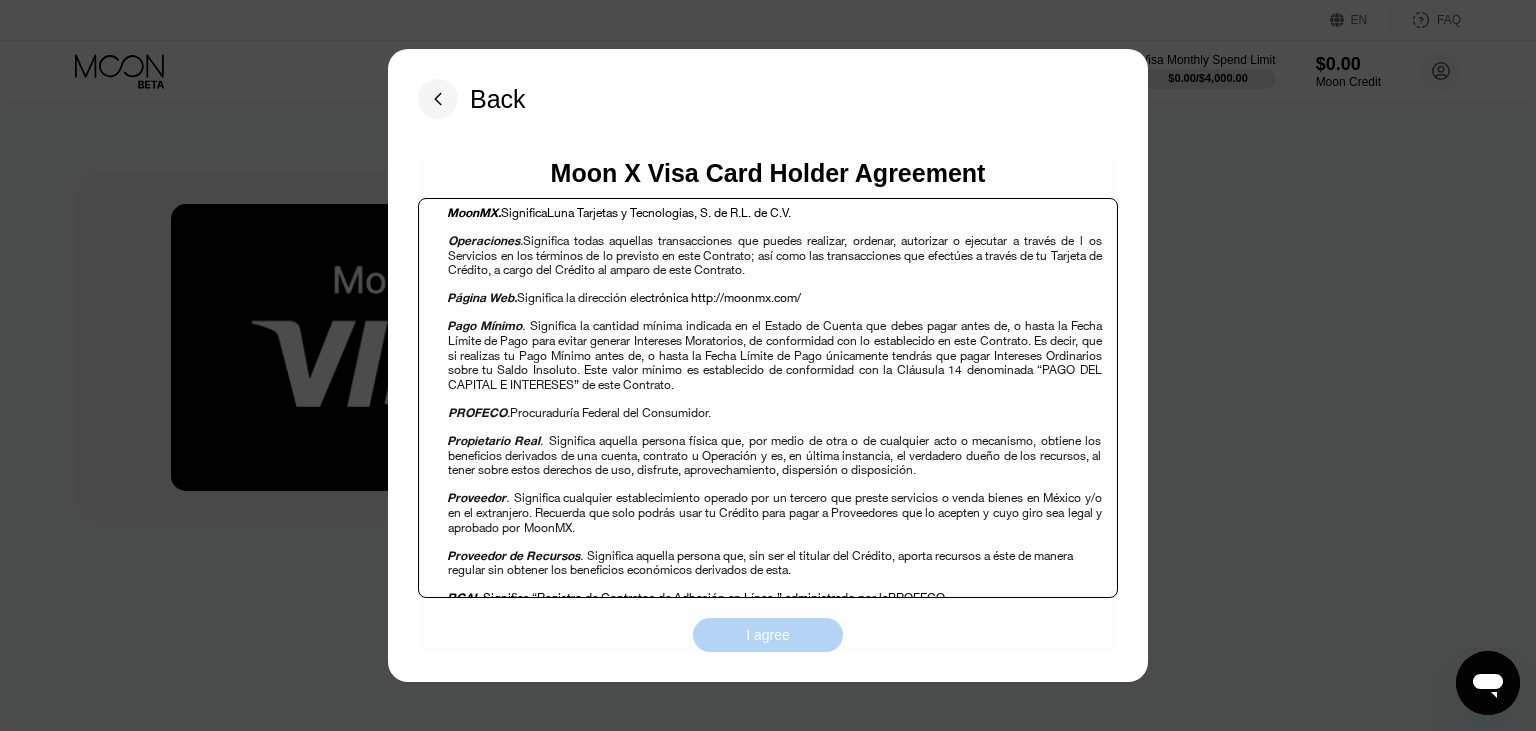 click on "I agree" at bounding box center [768, 635] 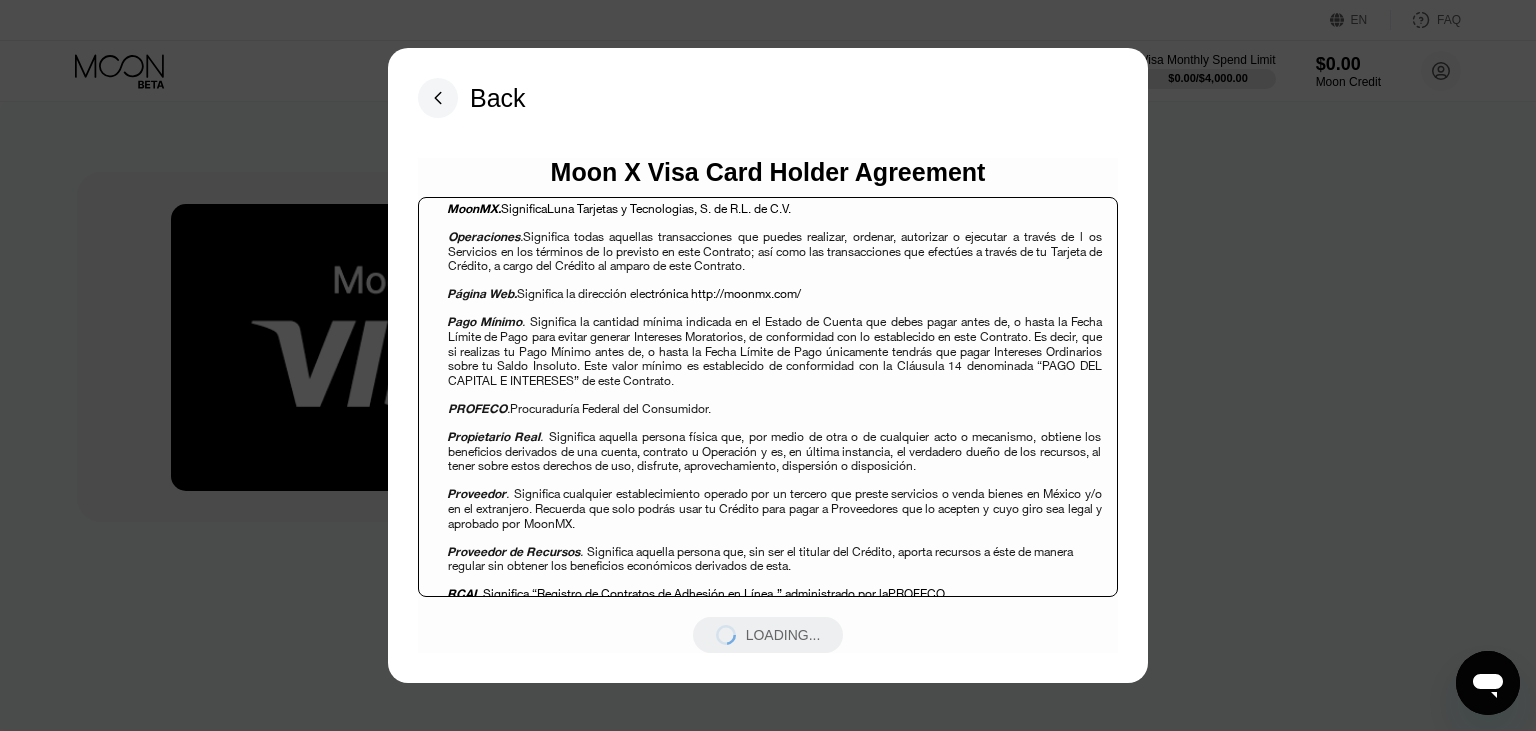 scroll, scrollTop: 1965, scrollLeft: 0, axis: vertical 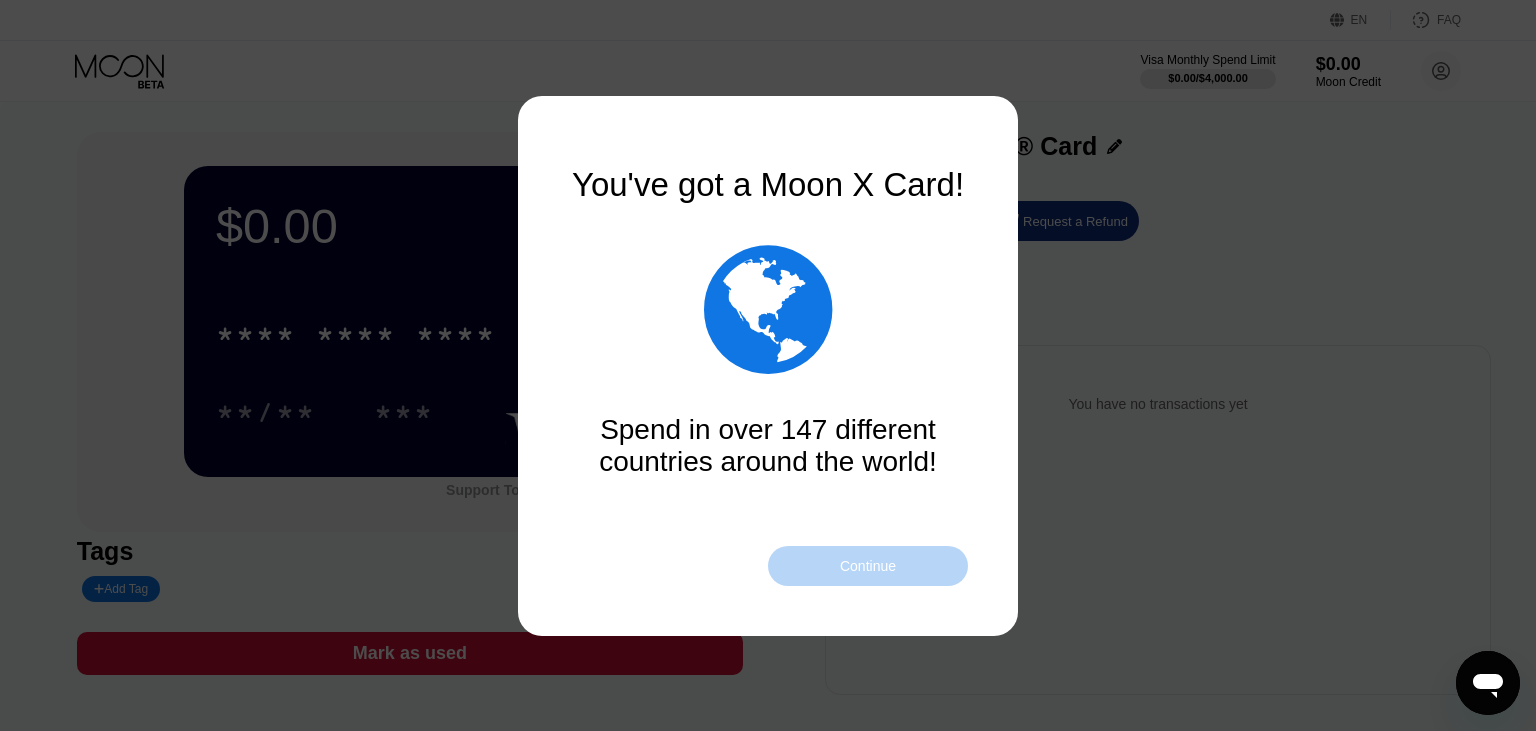 click on "Continue" at bounding box center (868, 566) 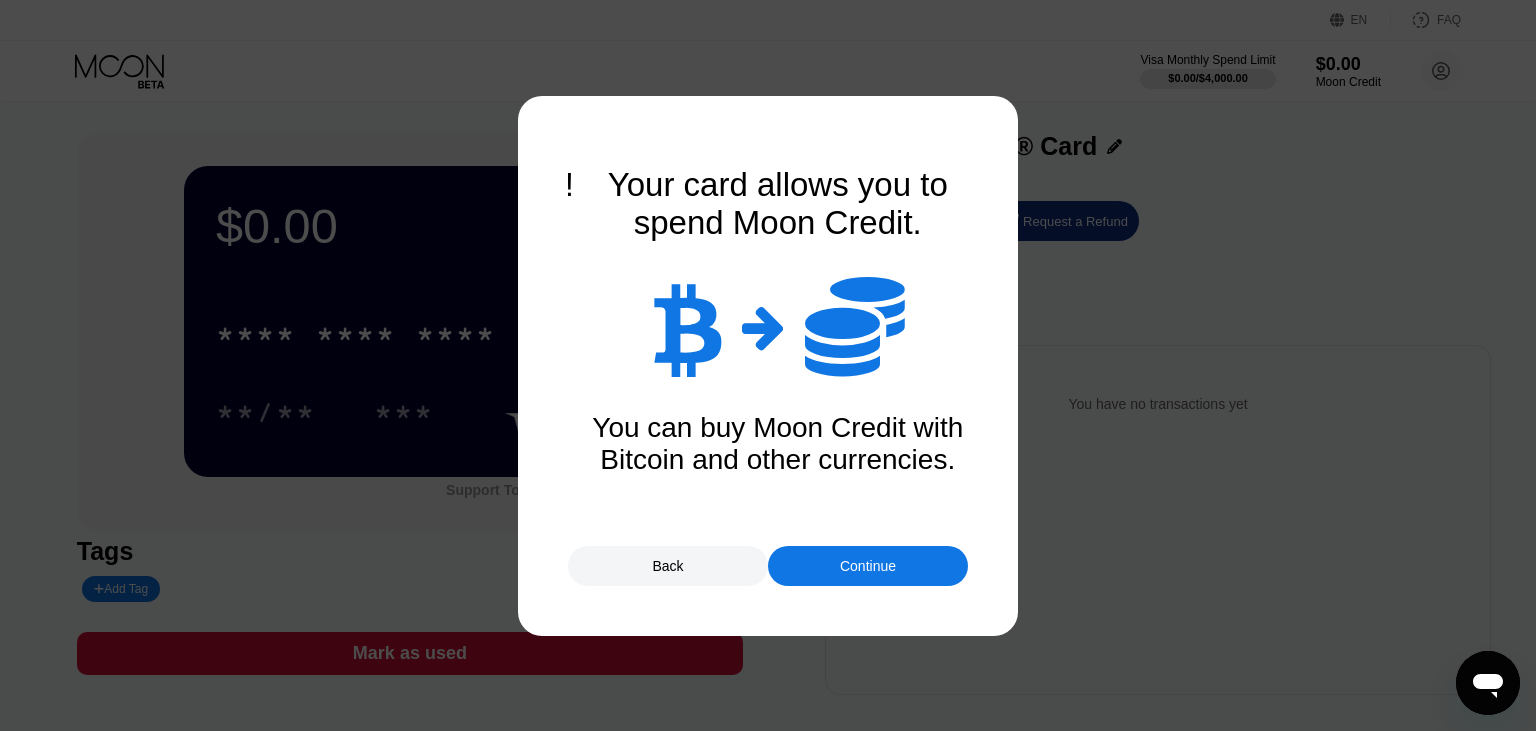 click on "Continue" at bounding box center [868, 566] 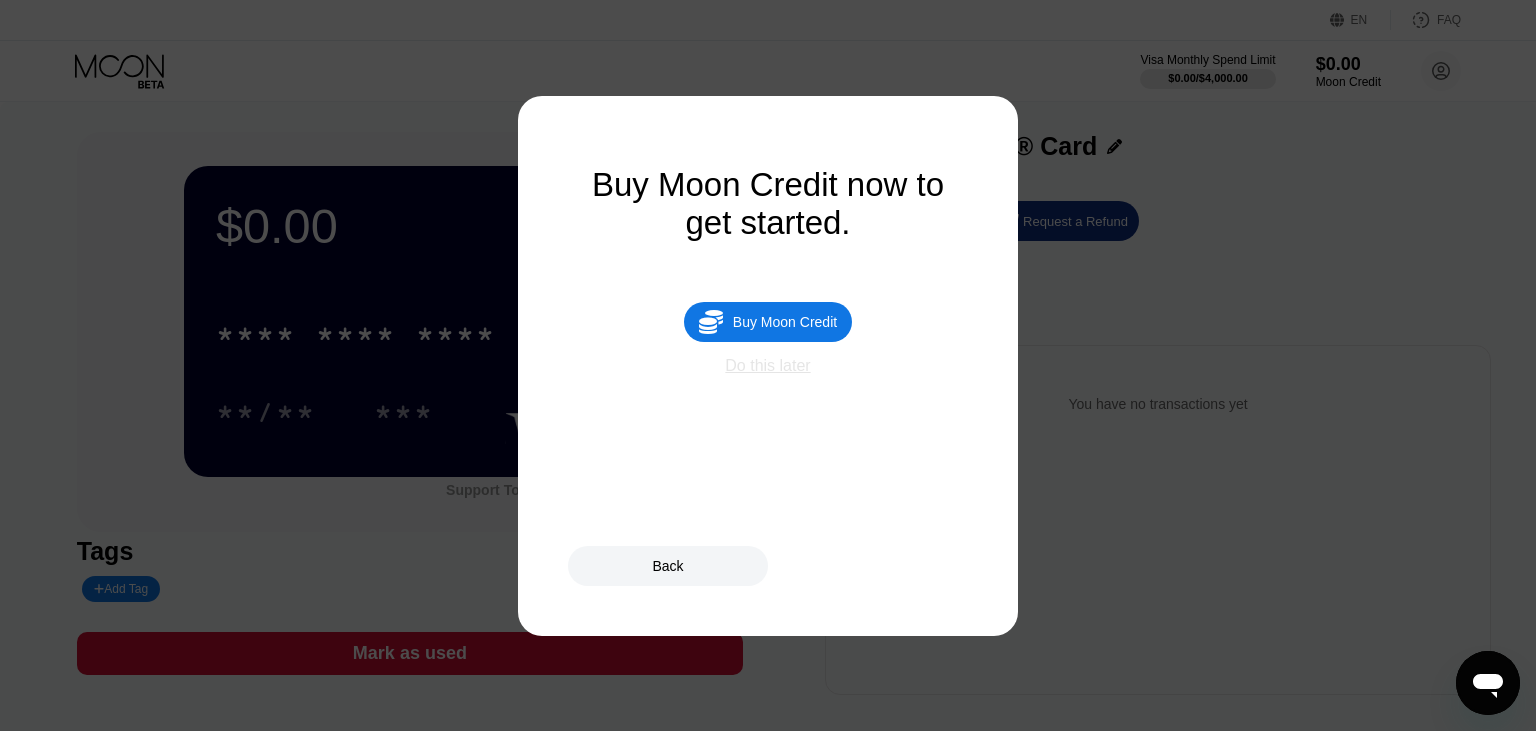click on "Do this later" at bounding box center (767, 366) 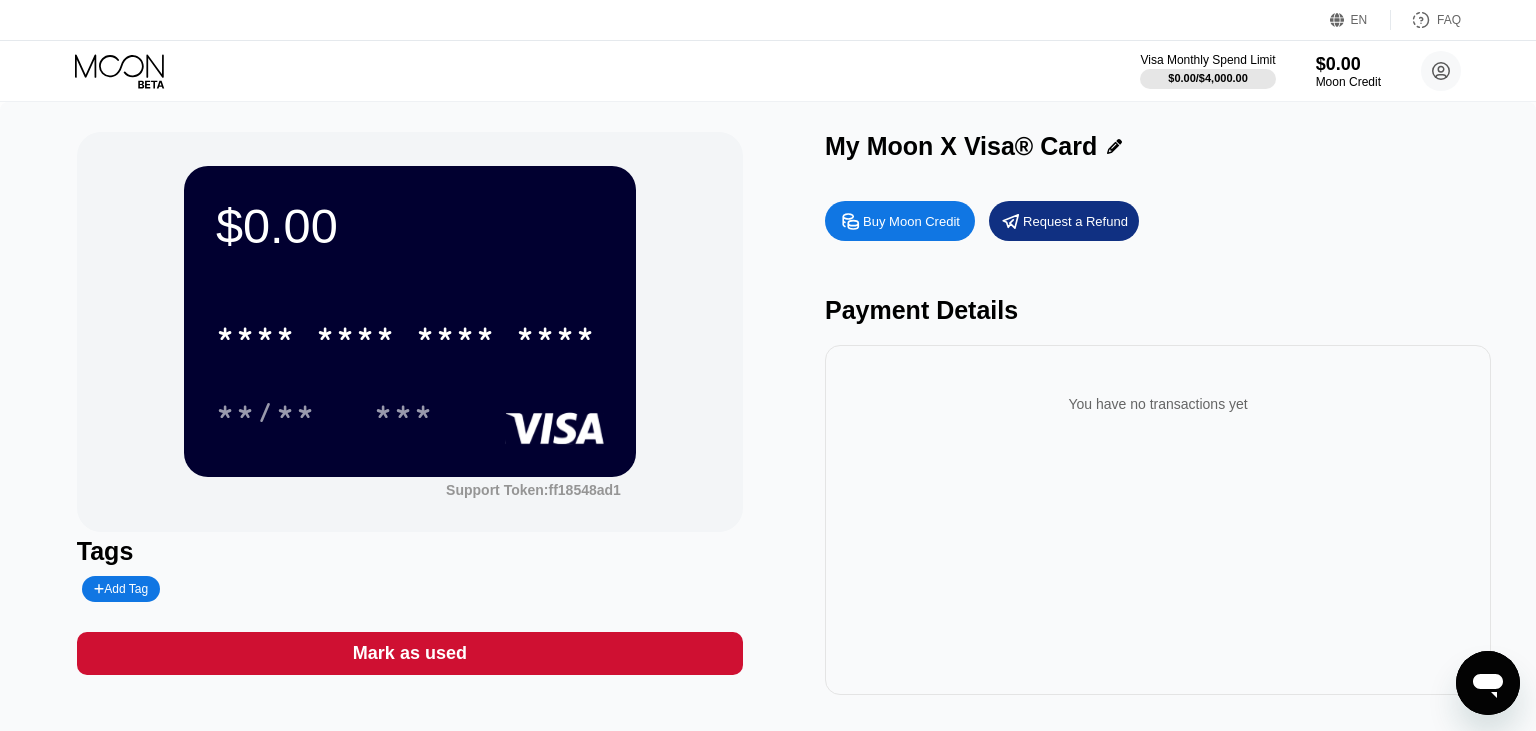 scroll, scrollTop: 0, scrollLeft: 0, axis: both 